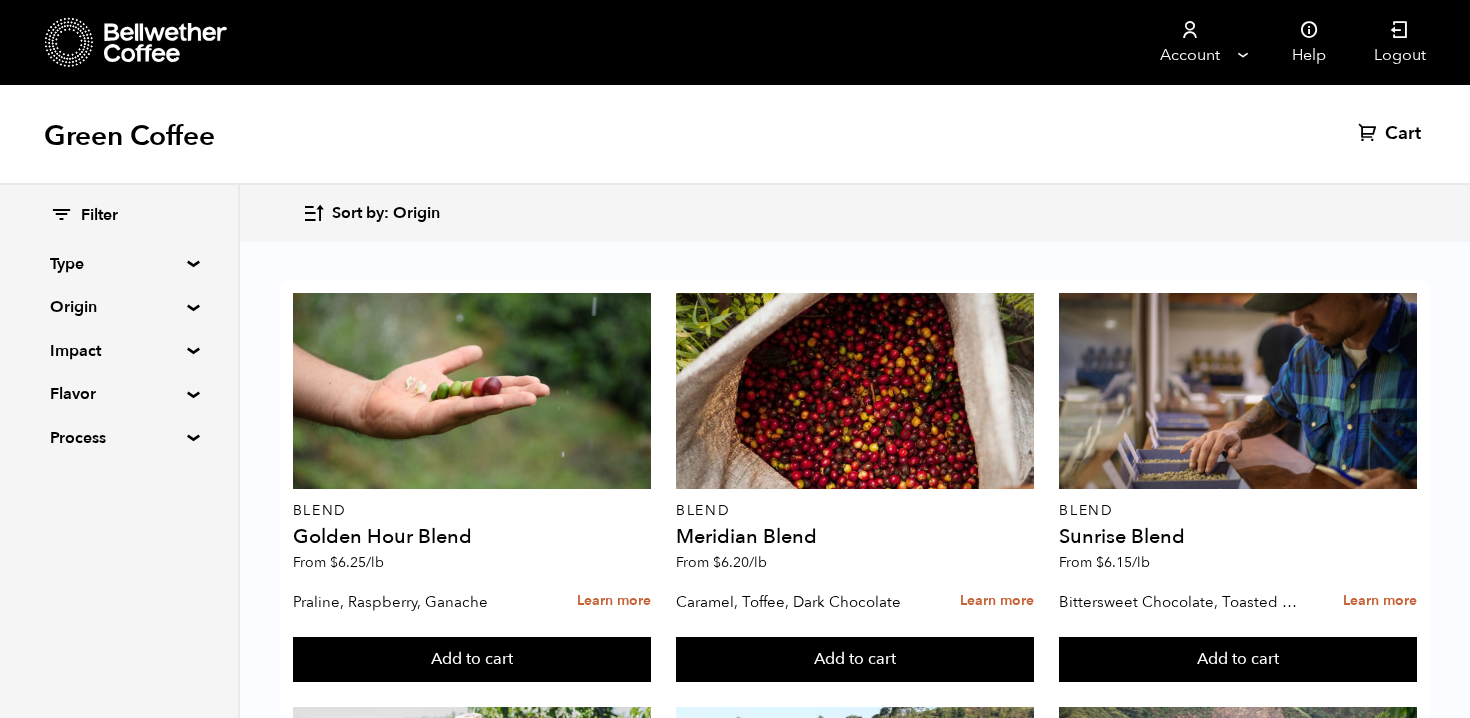 scroll, scrollTop: 486, scrollLeft: 0, axis: vertical 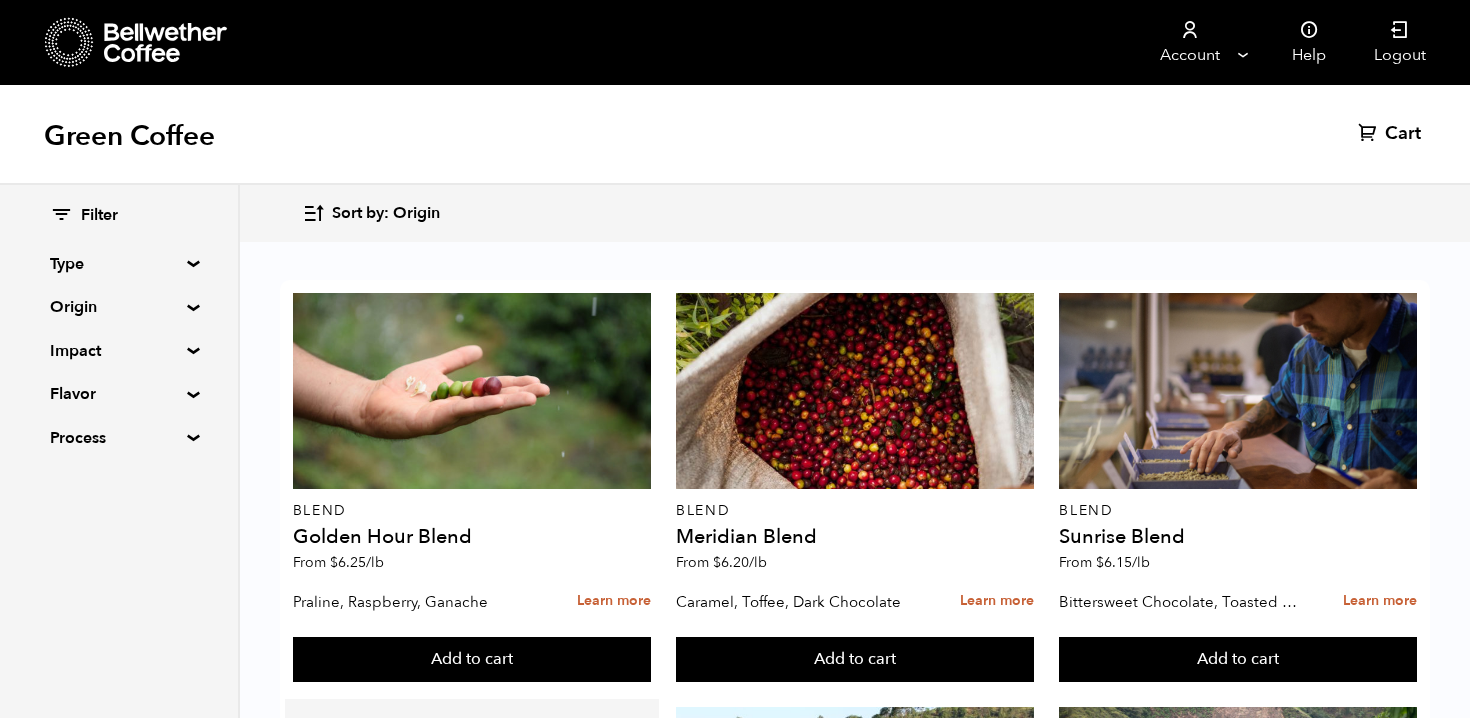 click at bounding box center (472, 2465) 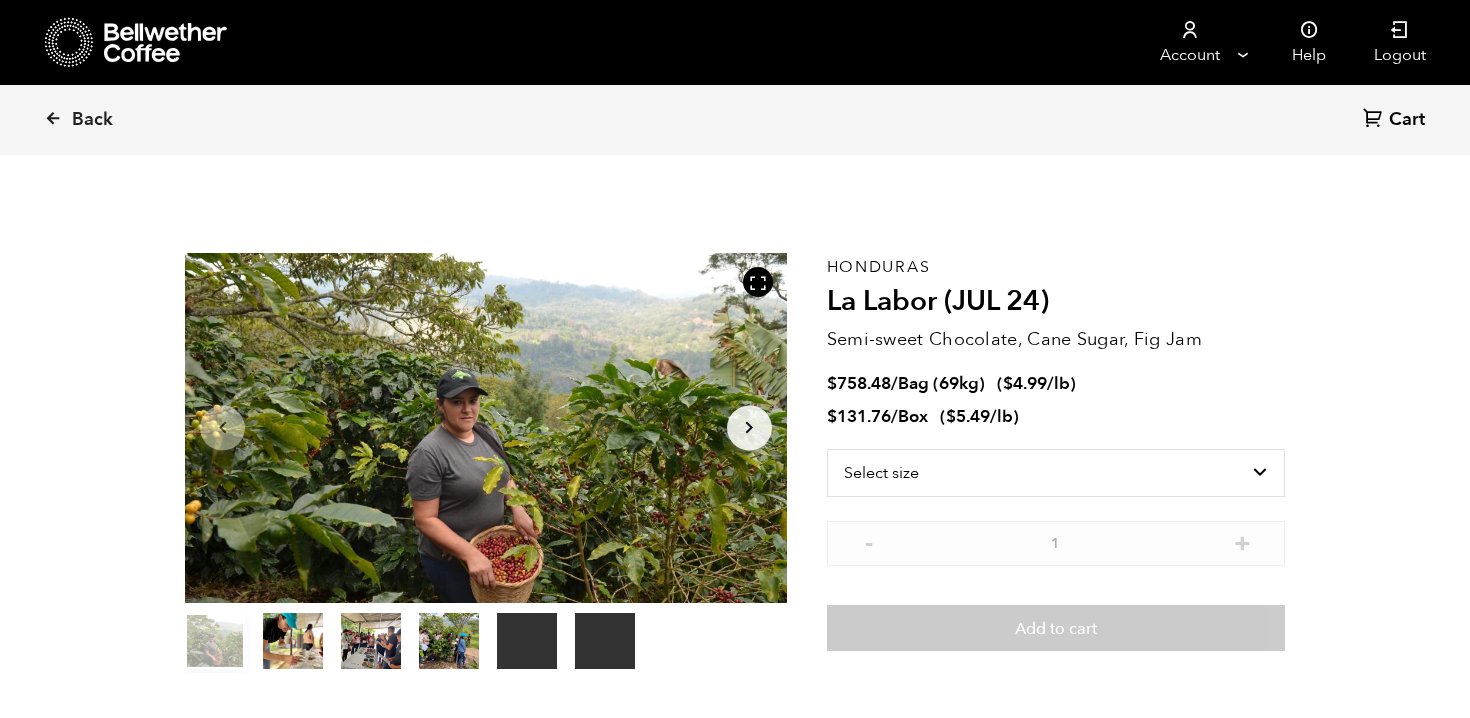 scroll, scrollTop: 0, scrollLeft: 0, axis: both 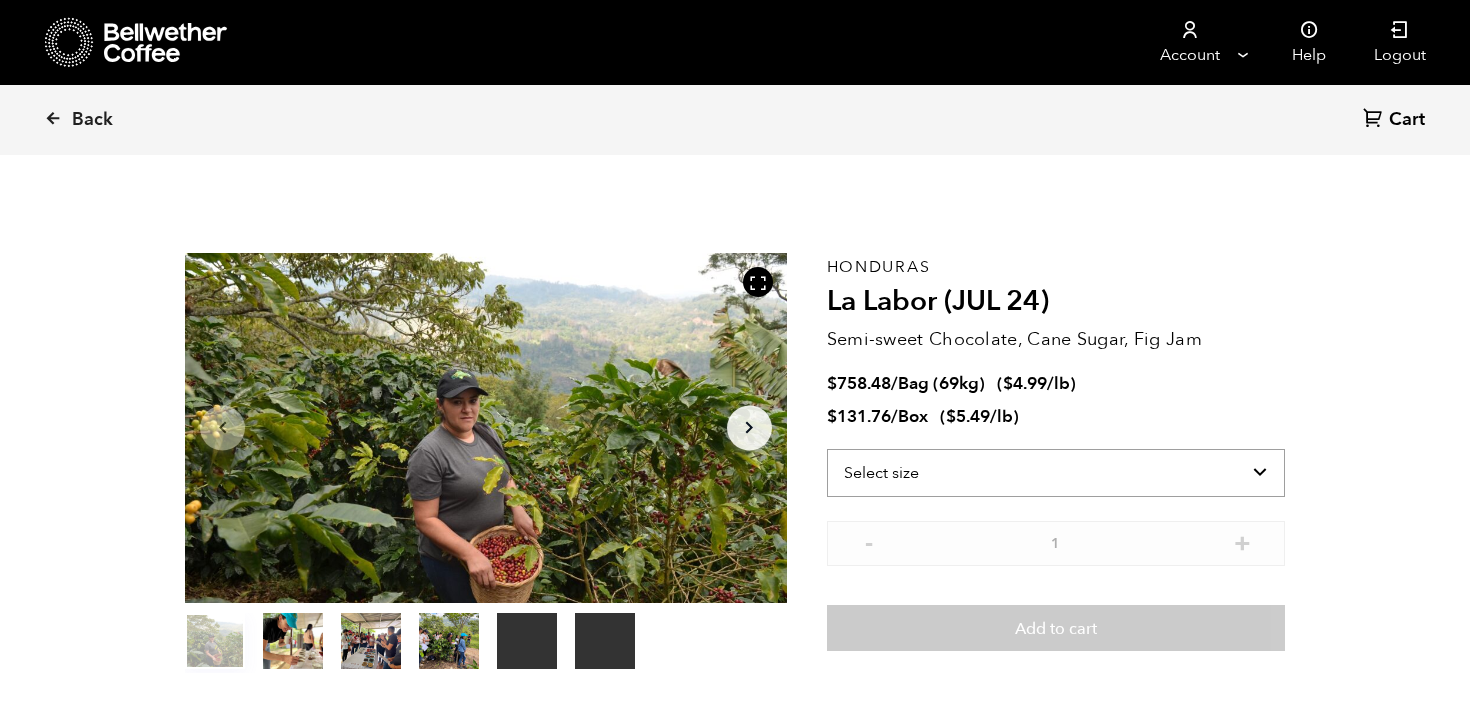 click on "Select size   Bag (69kg) (152 lbs) Box (24 lbs)" at bounding box center (1056, 473) 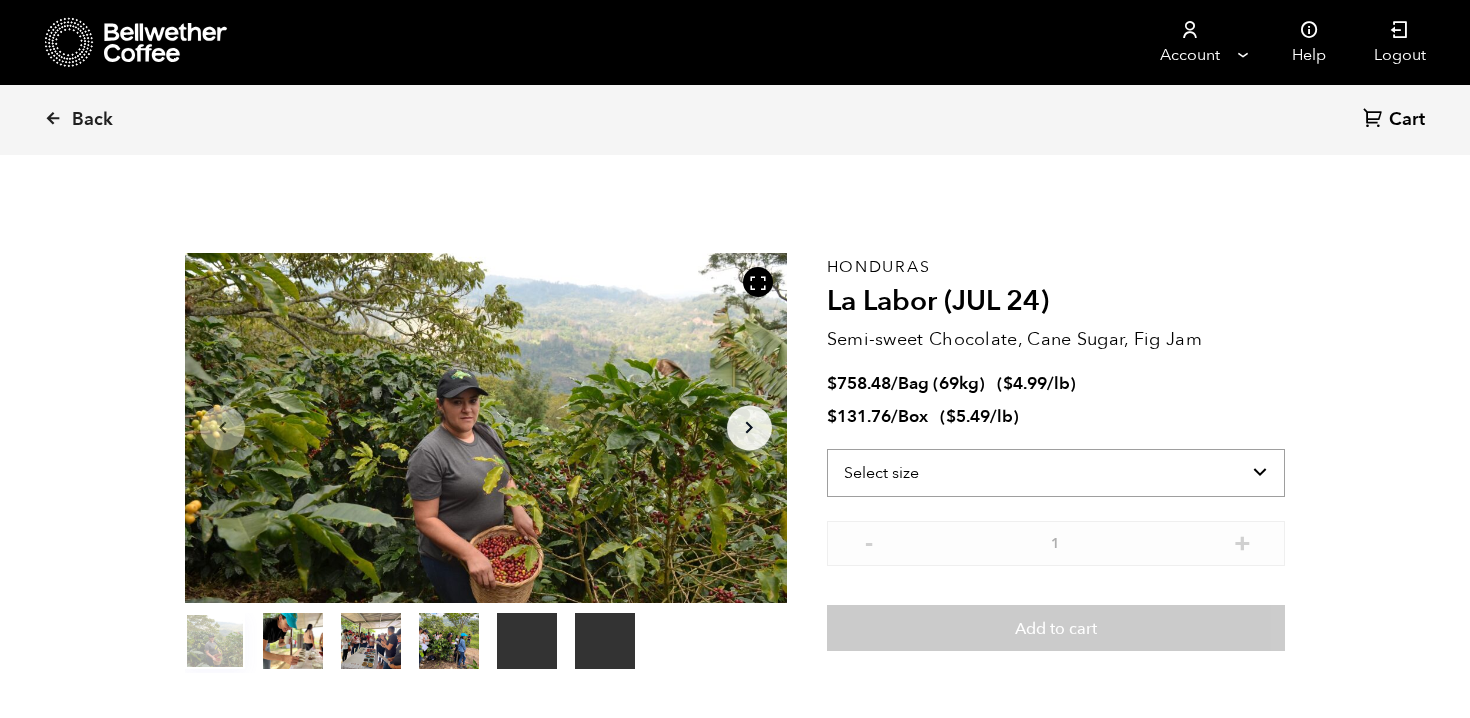 select on "bag-2" 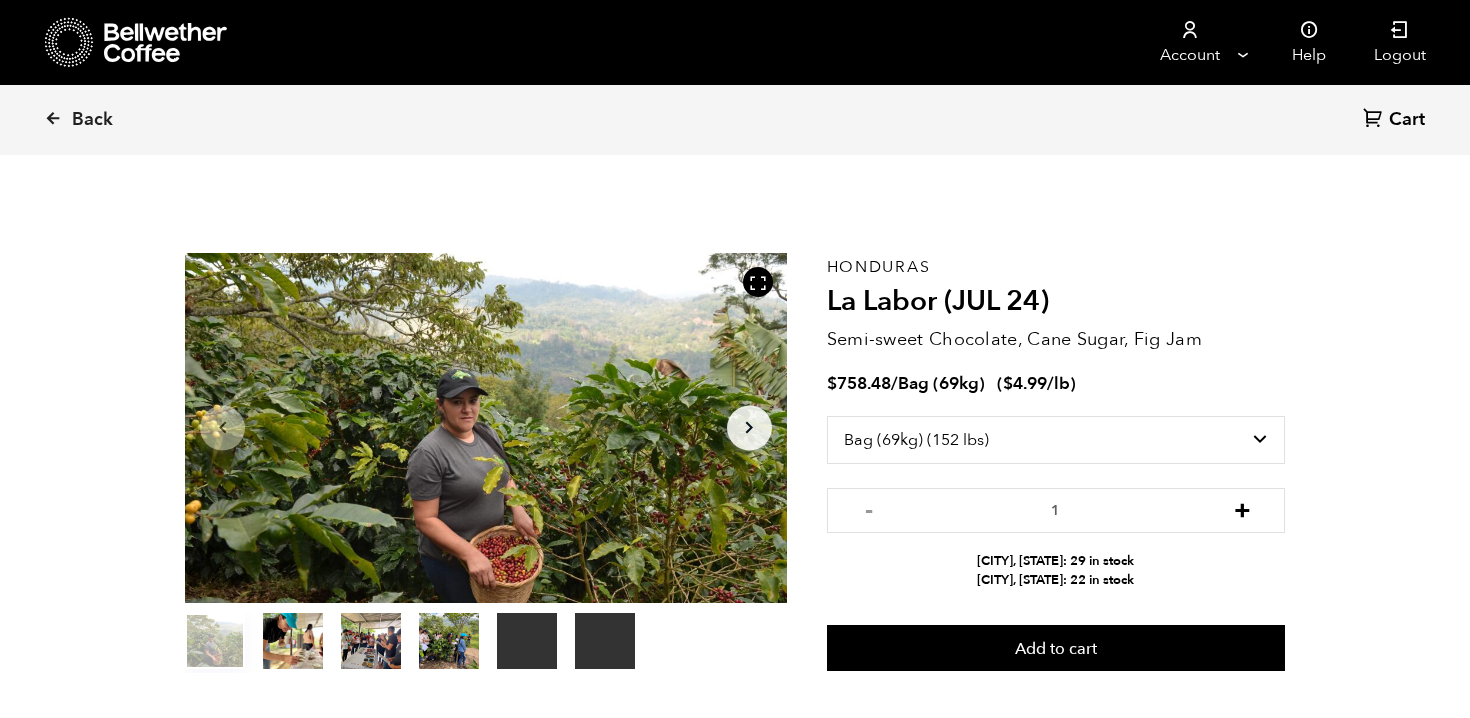 click on "+" at bounding box center [1242, 508] 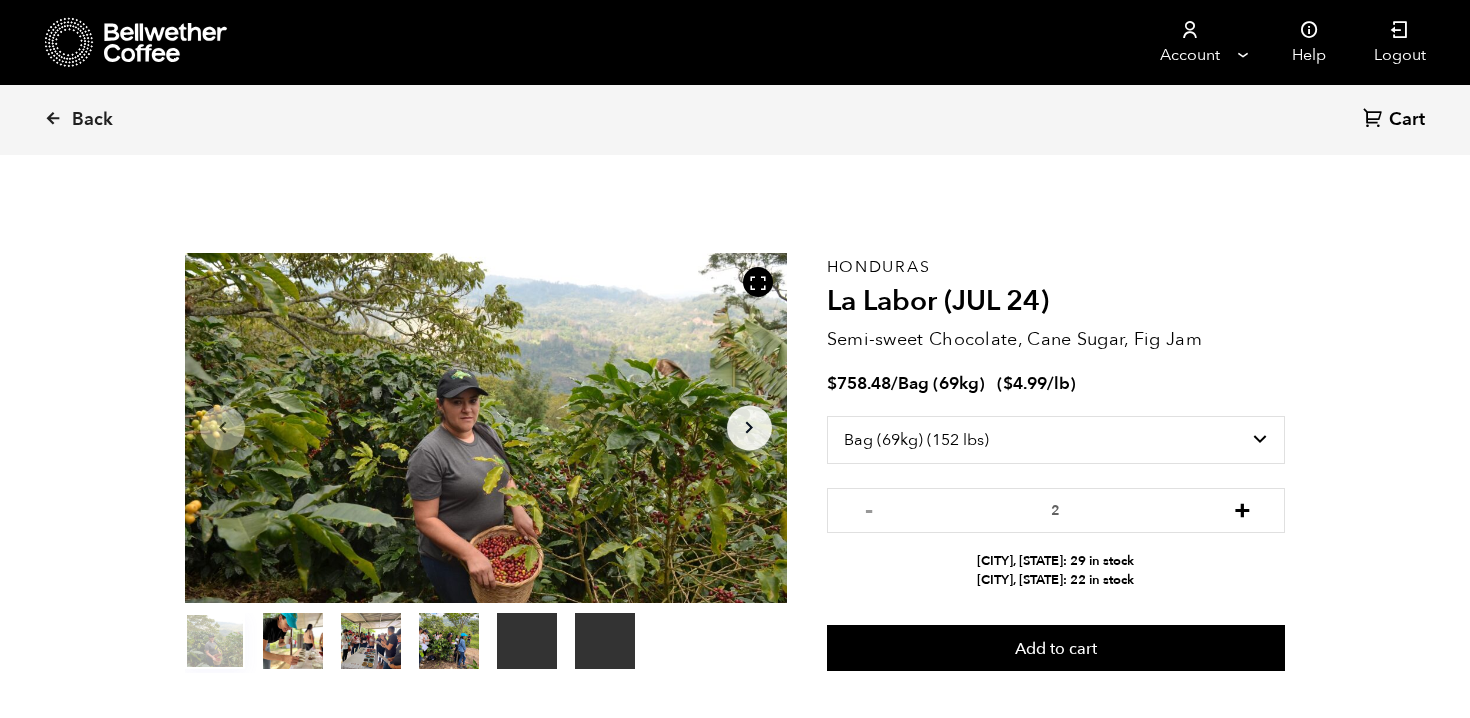 click on "+" at bounding box center [1242, 508] 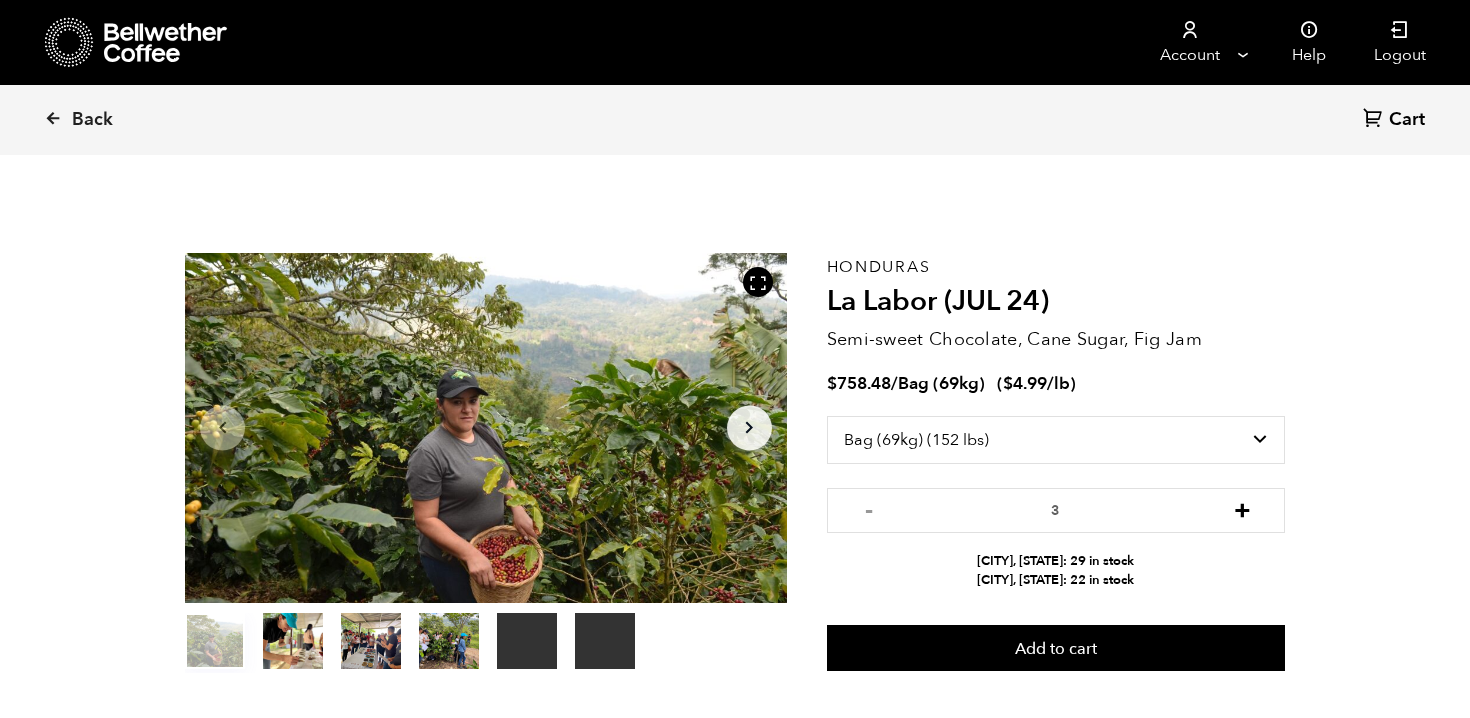 click on "+" at bounding box center [1242, 508] 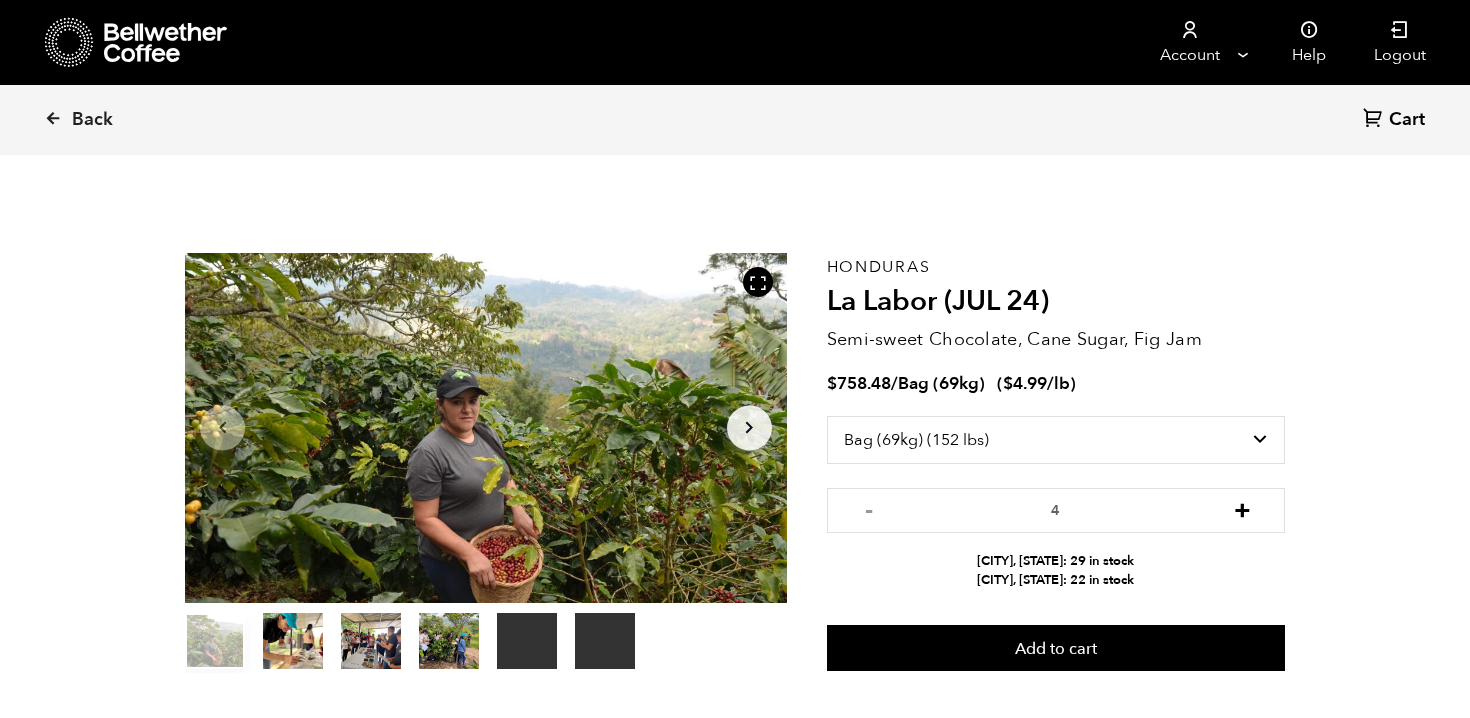 click on "+" at bounding box center [1242, 508] 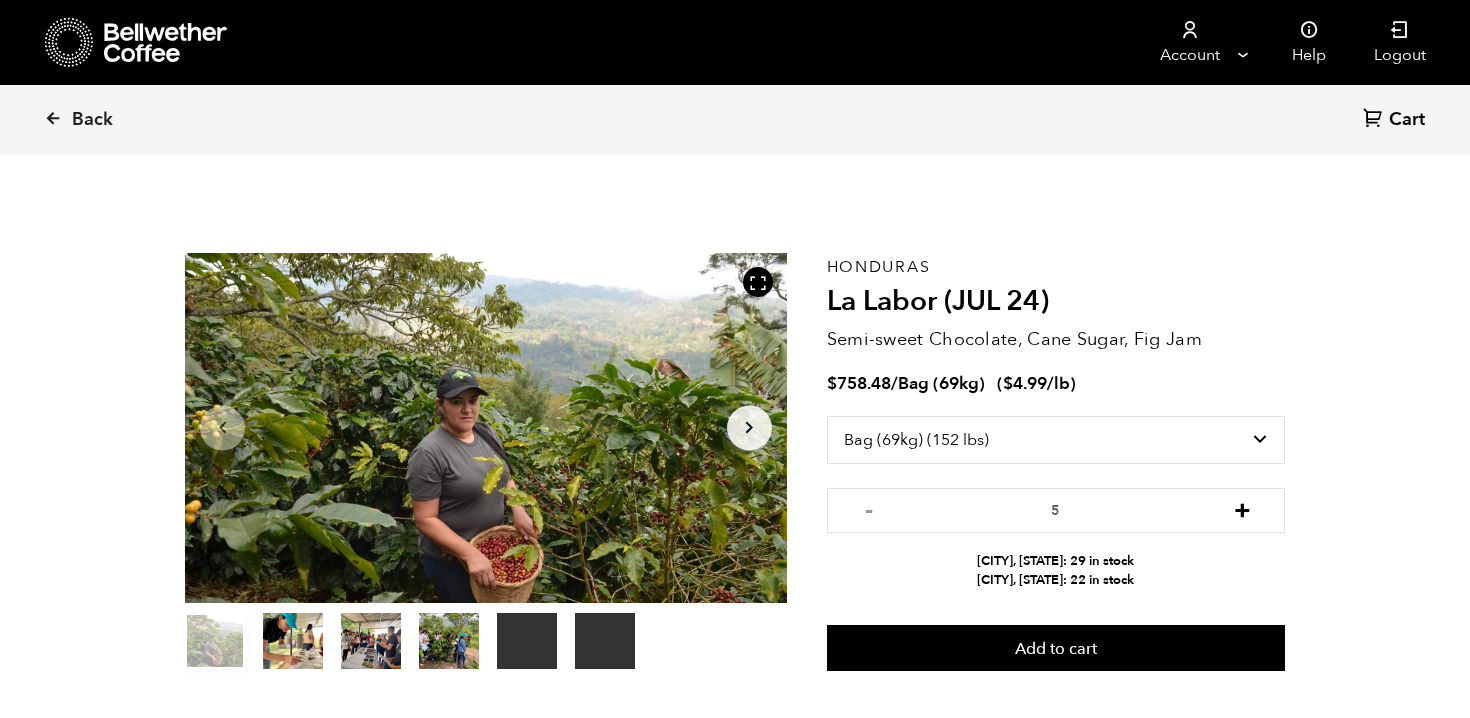 click on "+" at bounding box center [1242, 508] 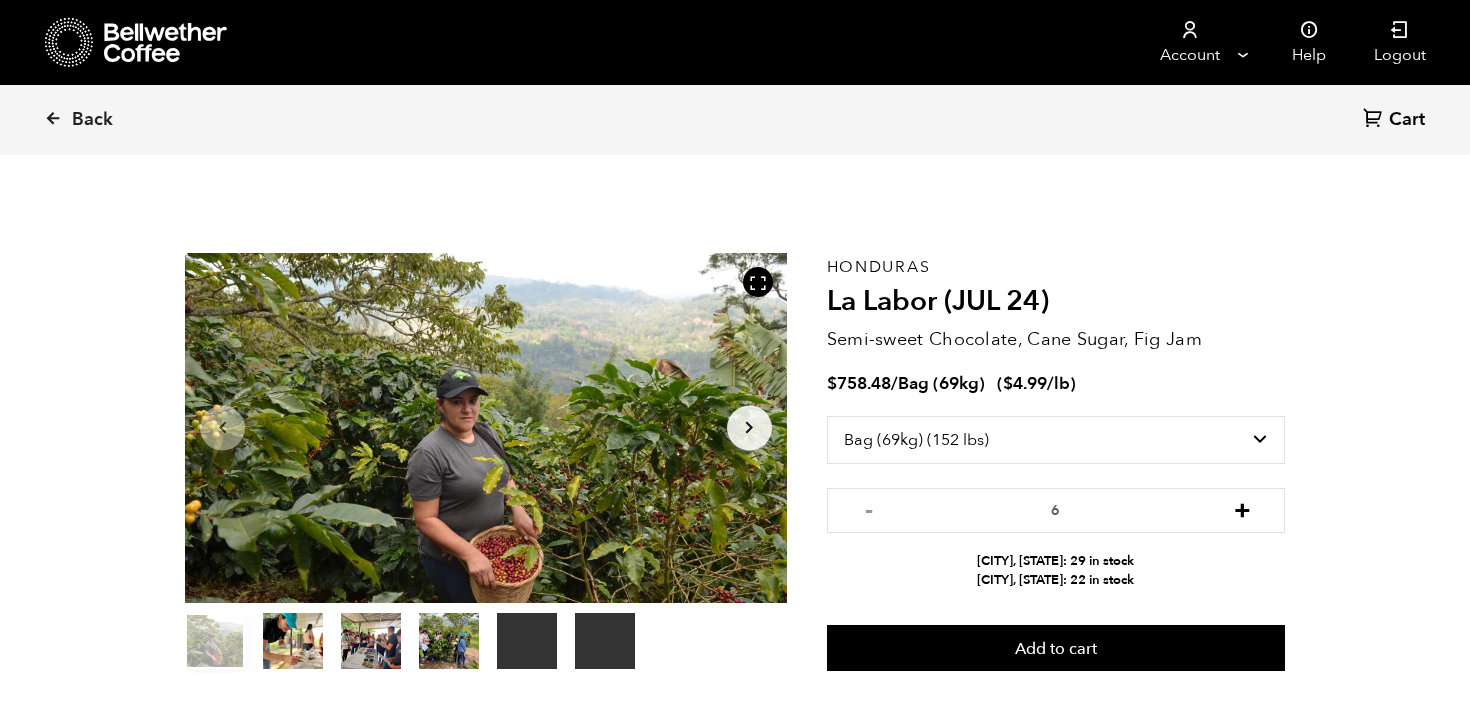 click on "+" at bounding box center (1242, 508) 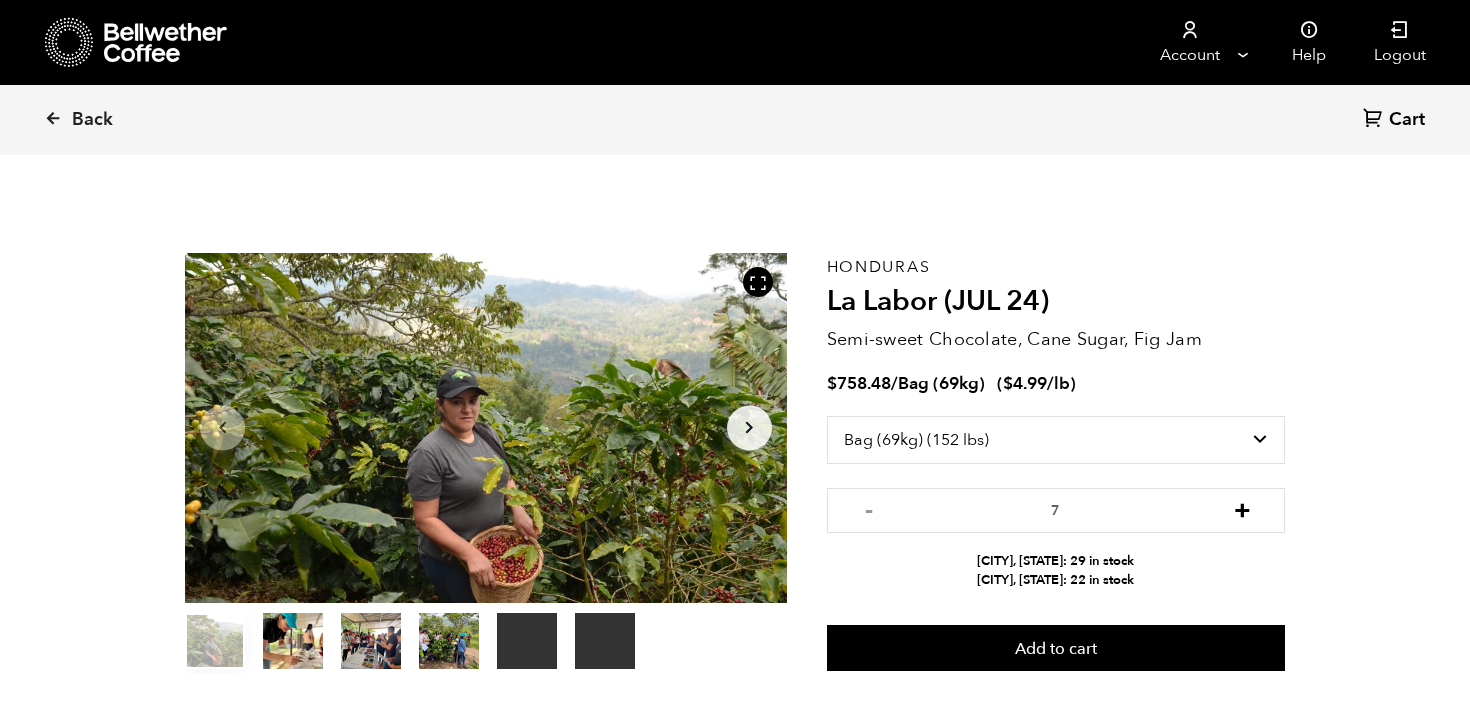 click on "+" at bounding box center (1242, 508) 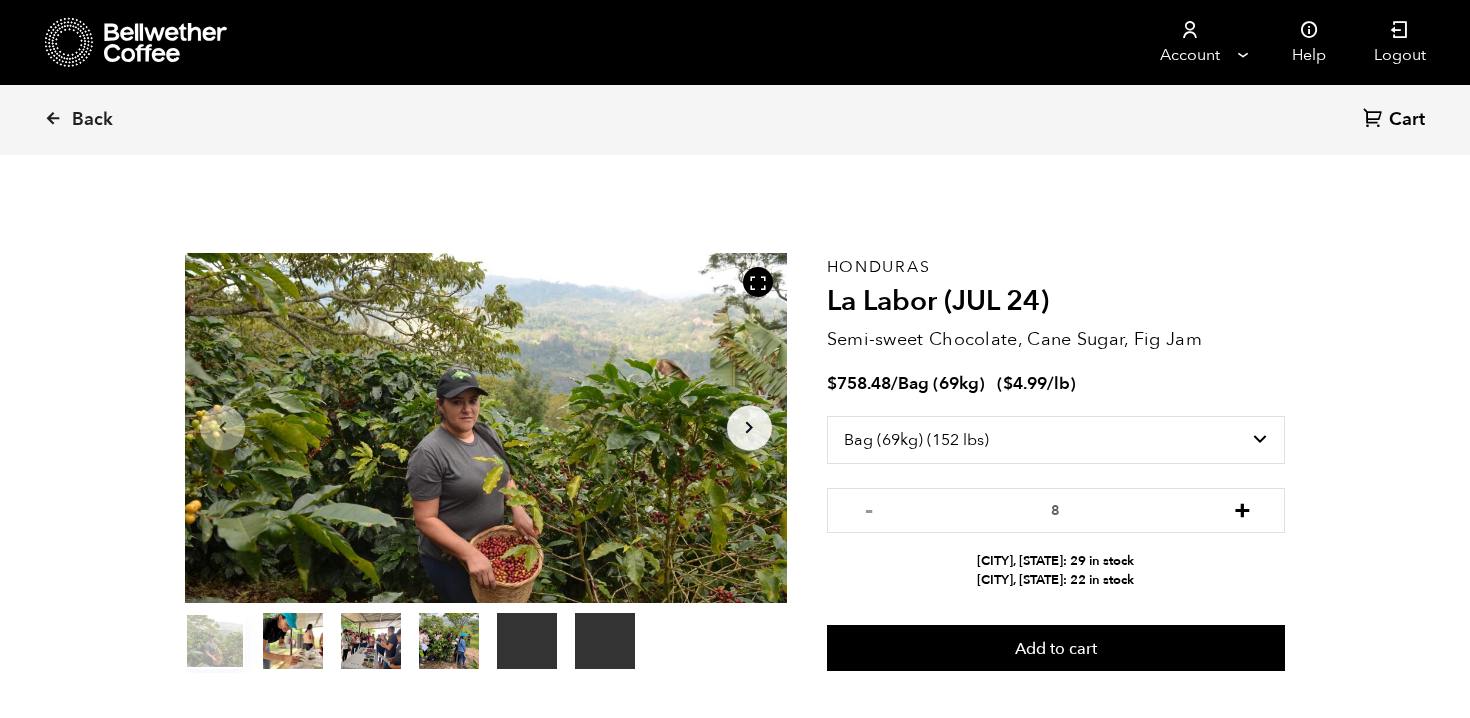 click on "+" at bounding box center (1242, 508) 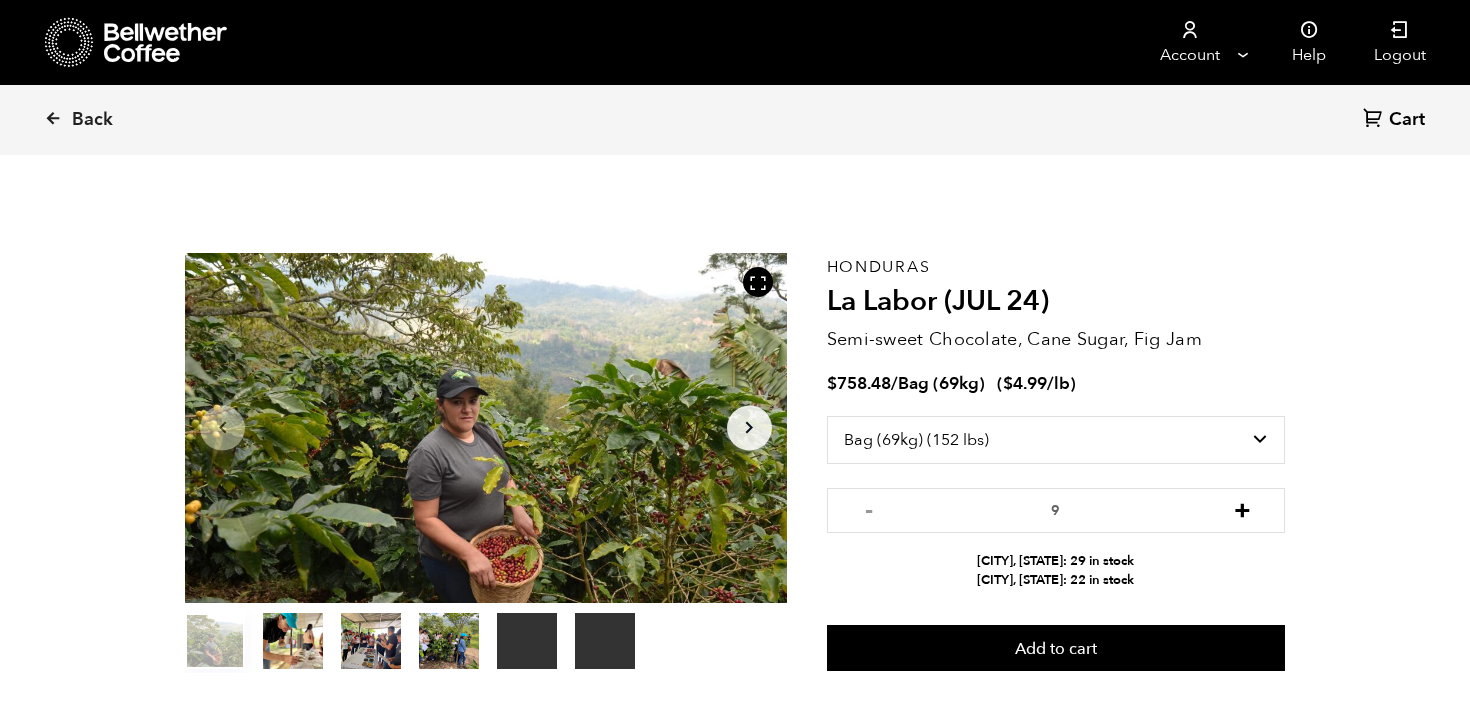 click on "+" at bounding box center (1242, 508) 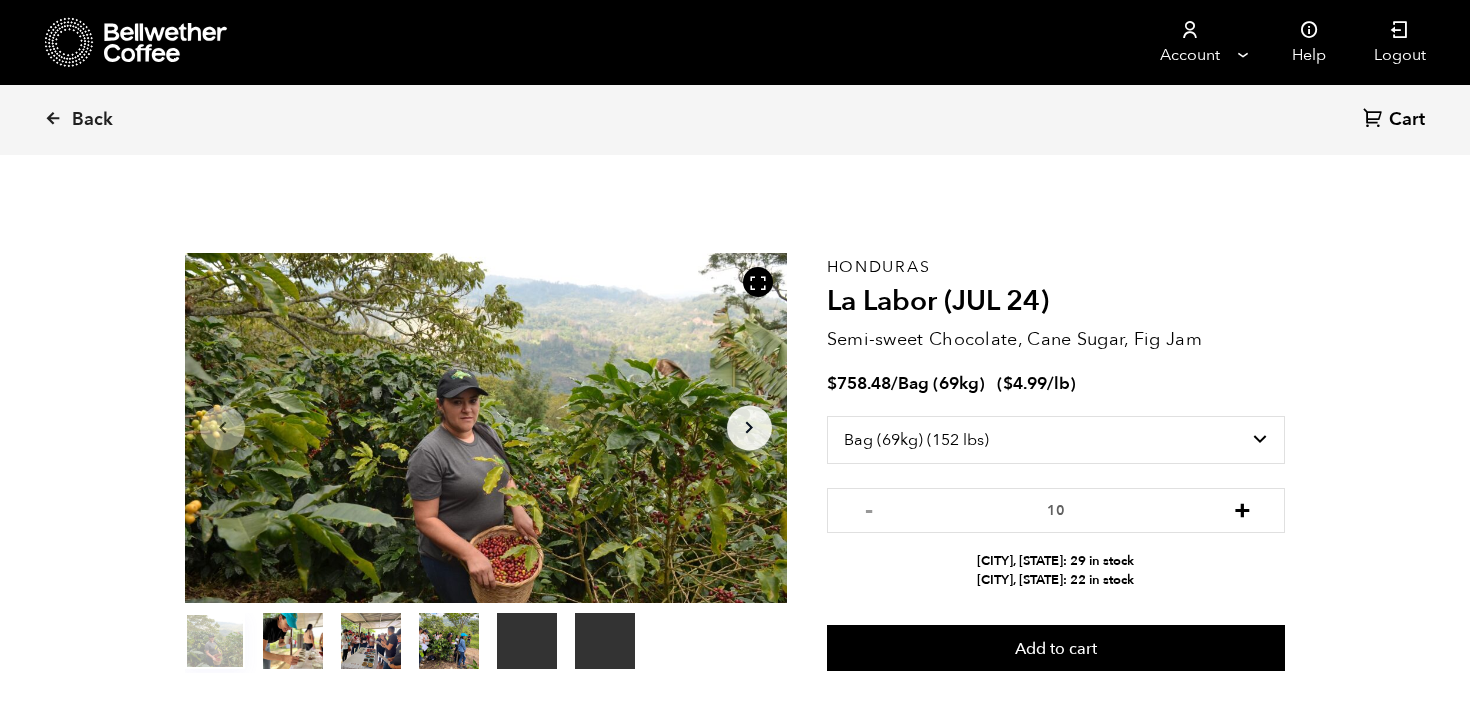 click on "+" at bounding box center (1242, 508) 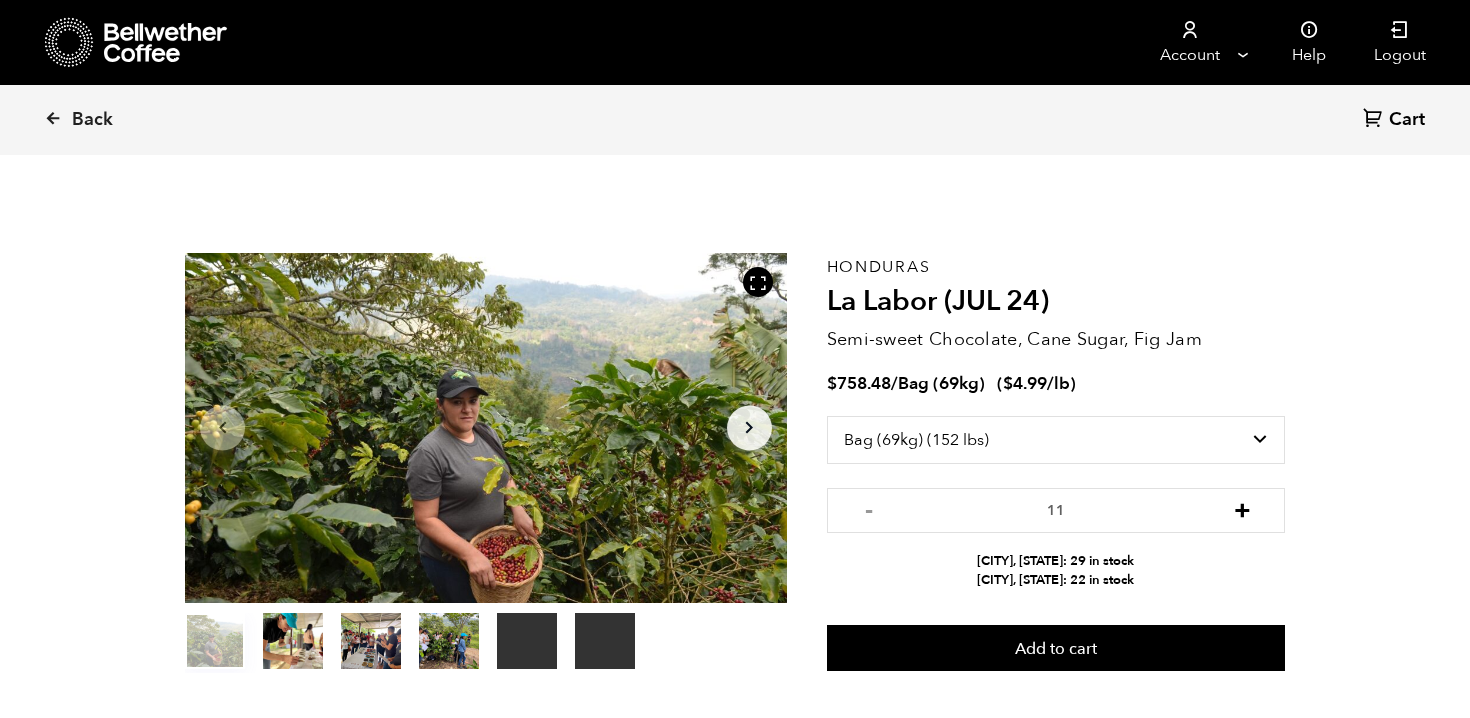 click on "+" at bounding box center (1242, 508) 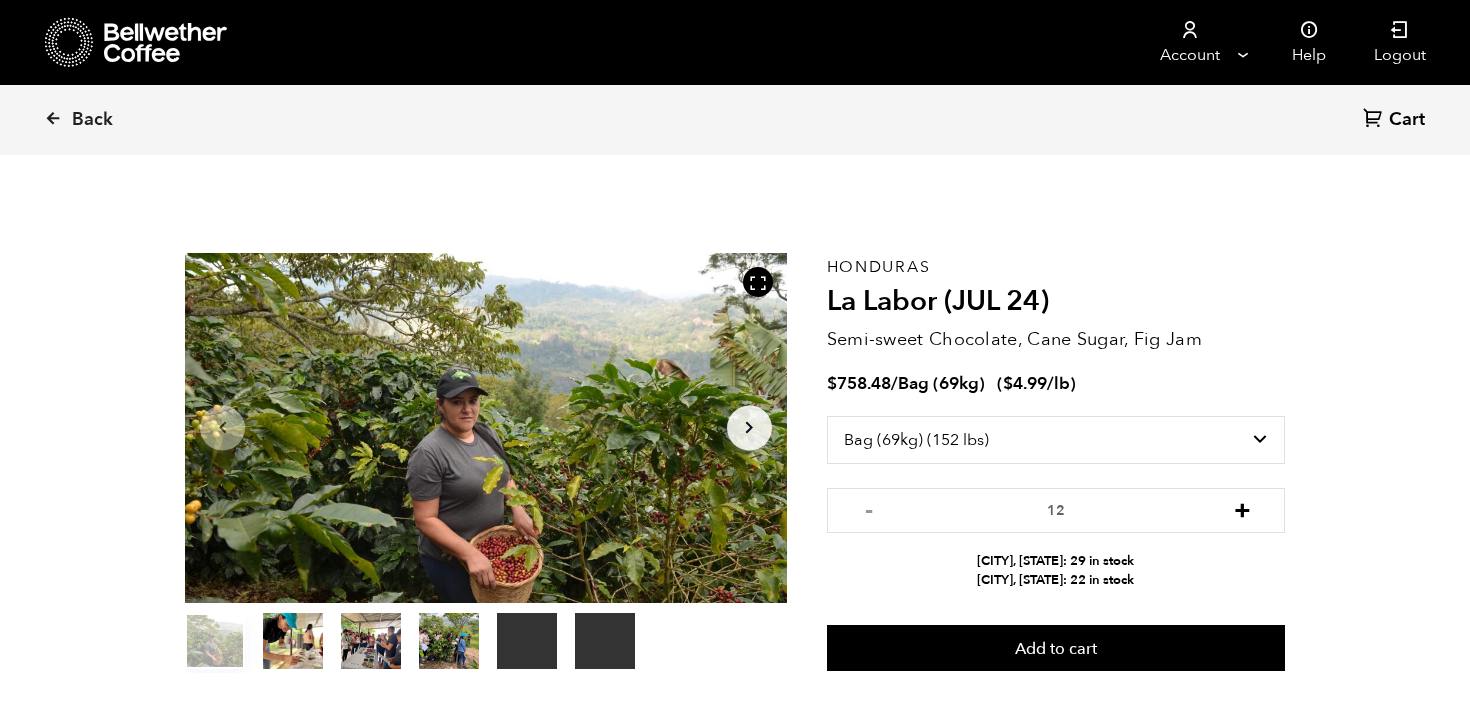 click on "+" at bounding box center (1242, 508) 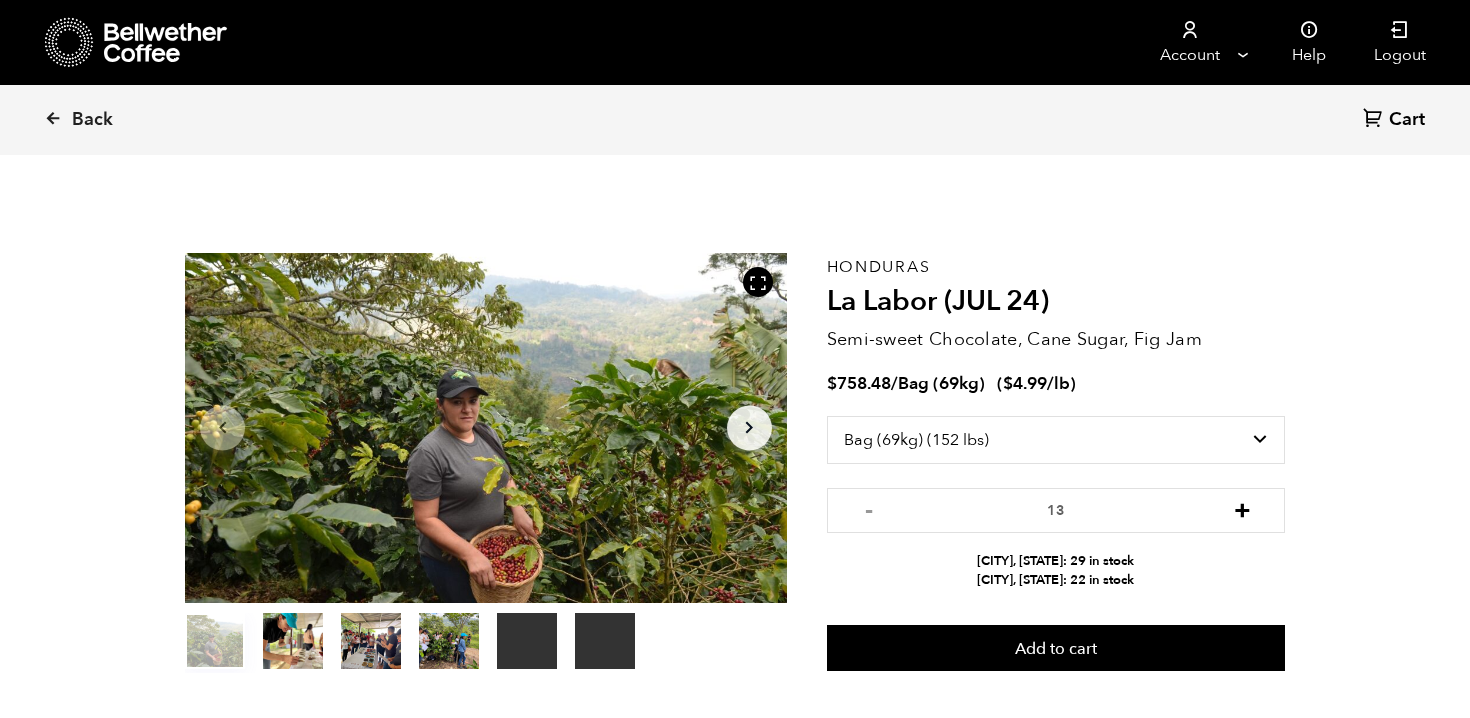 click on "+" at bounding box center (1242, 508) 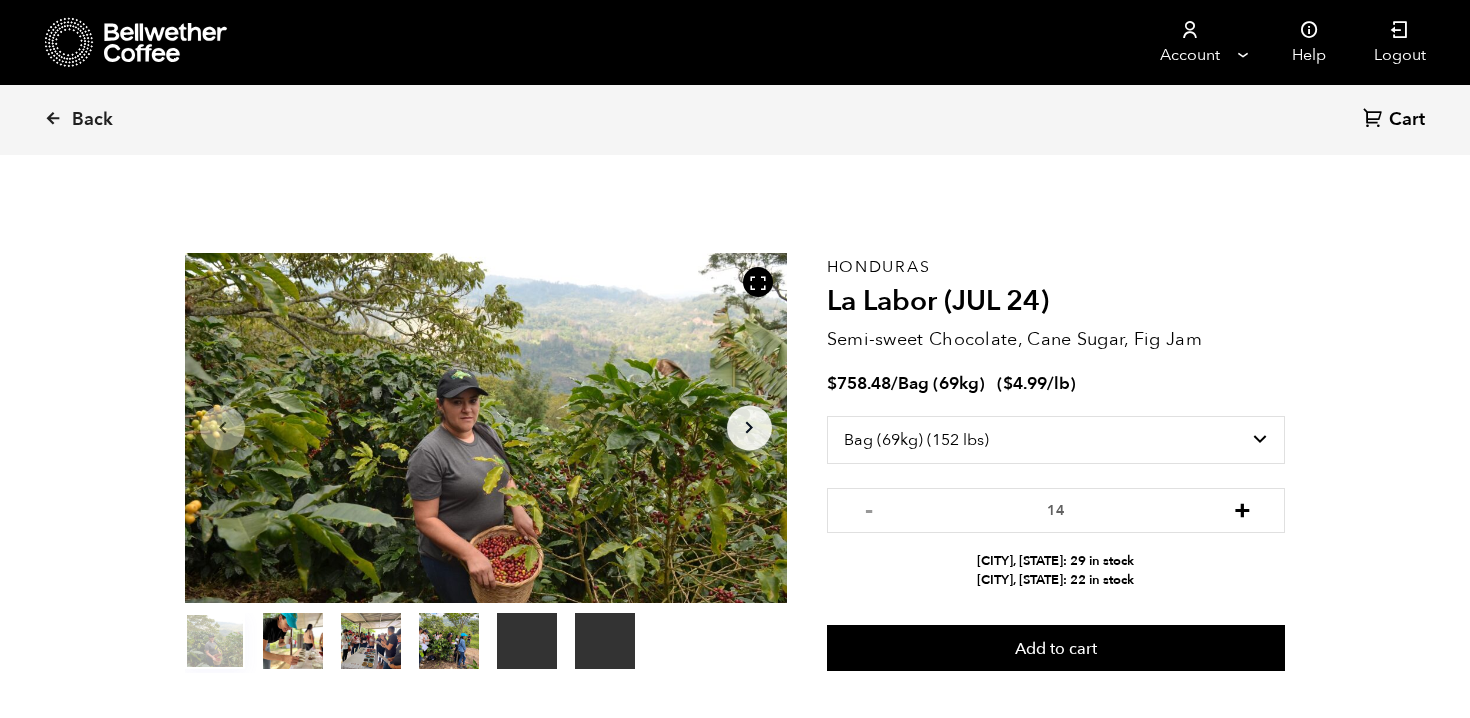 click on "+" at bounding box center [1242, 508] 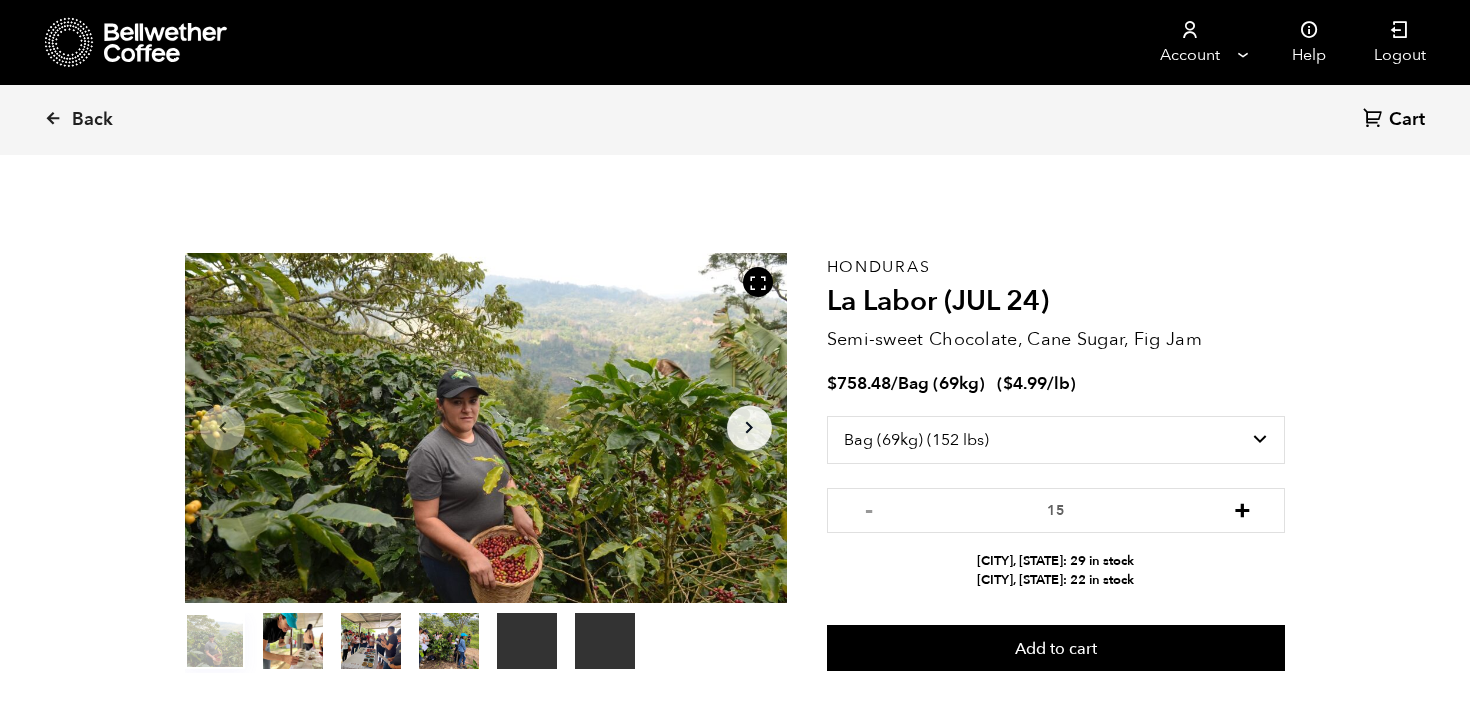 click on "+" at bounding box center (1242, 508) 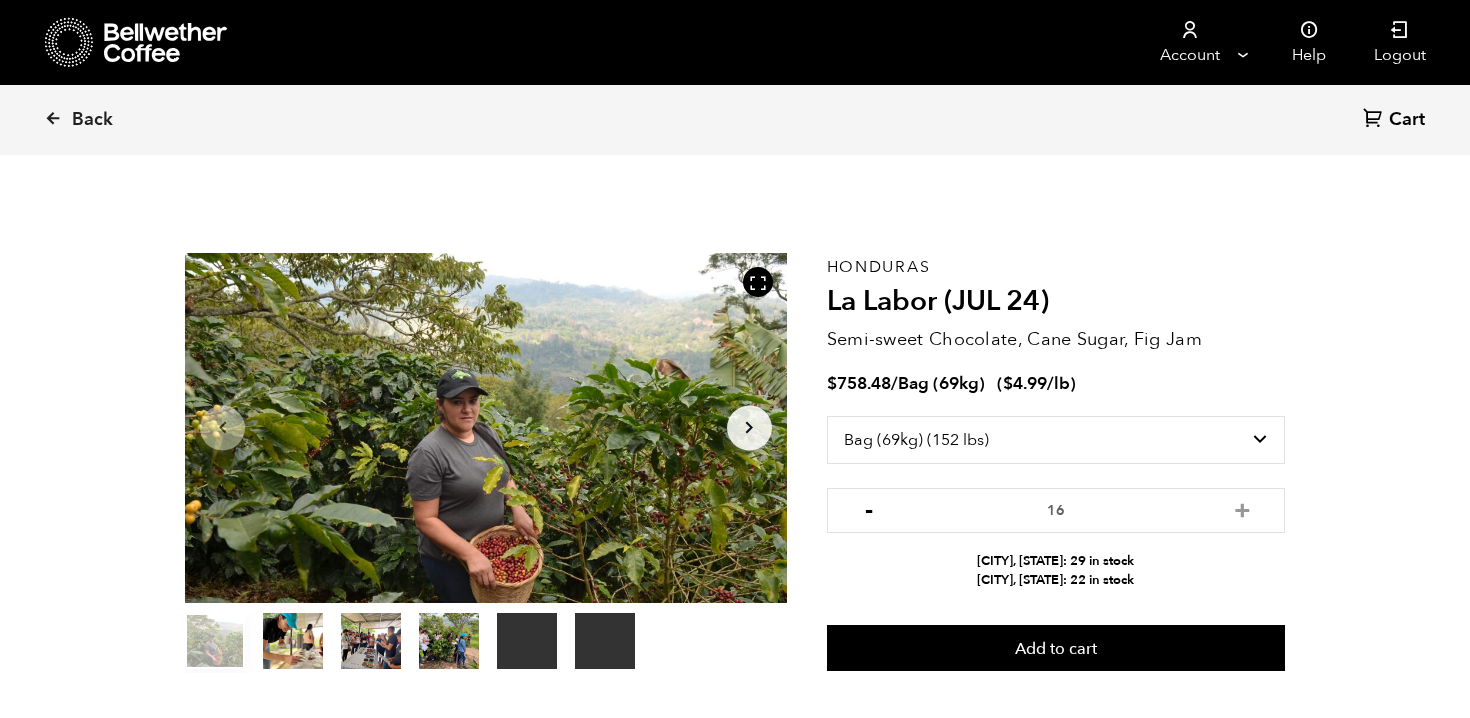click on "-" at bounding box center [869, 508] 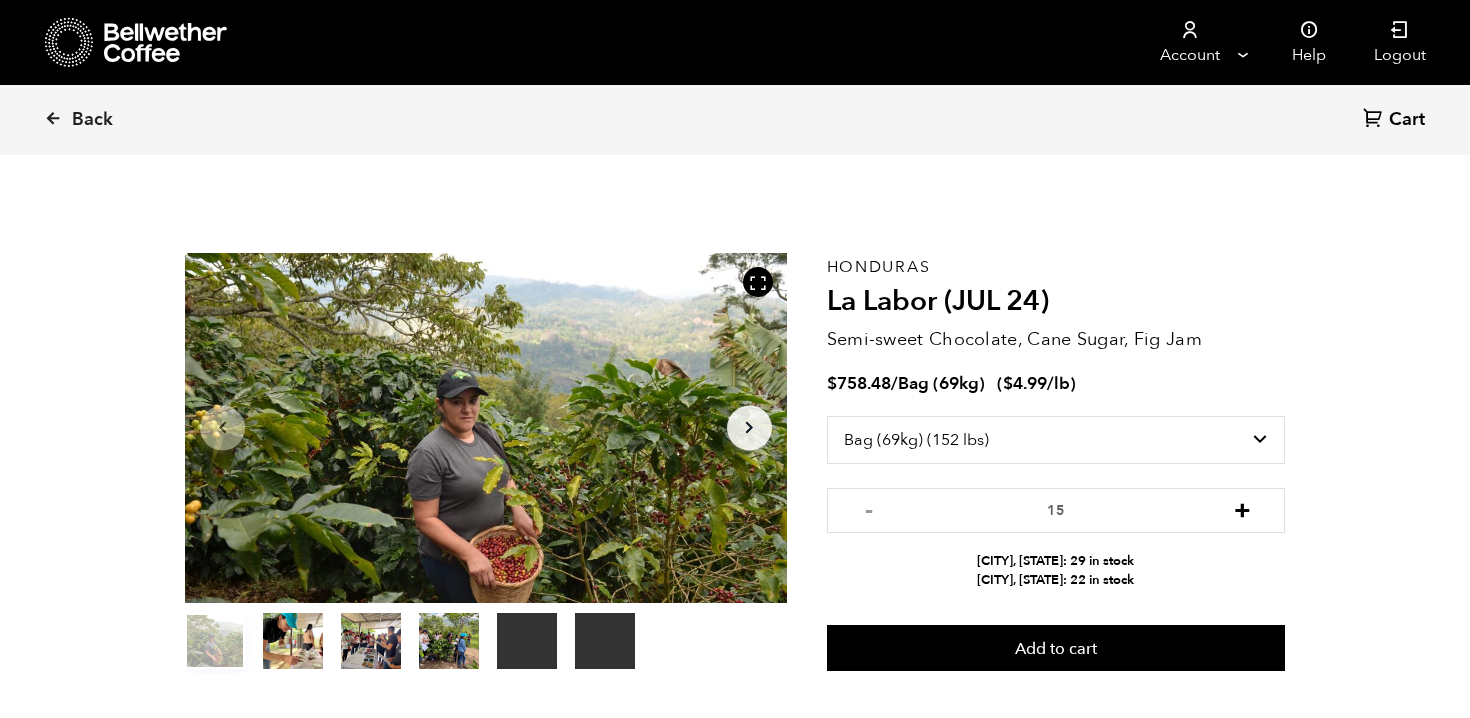 click on "+" at bounding box center (1242, 508) 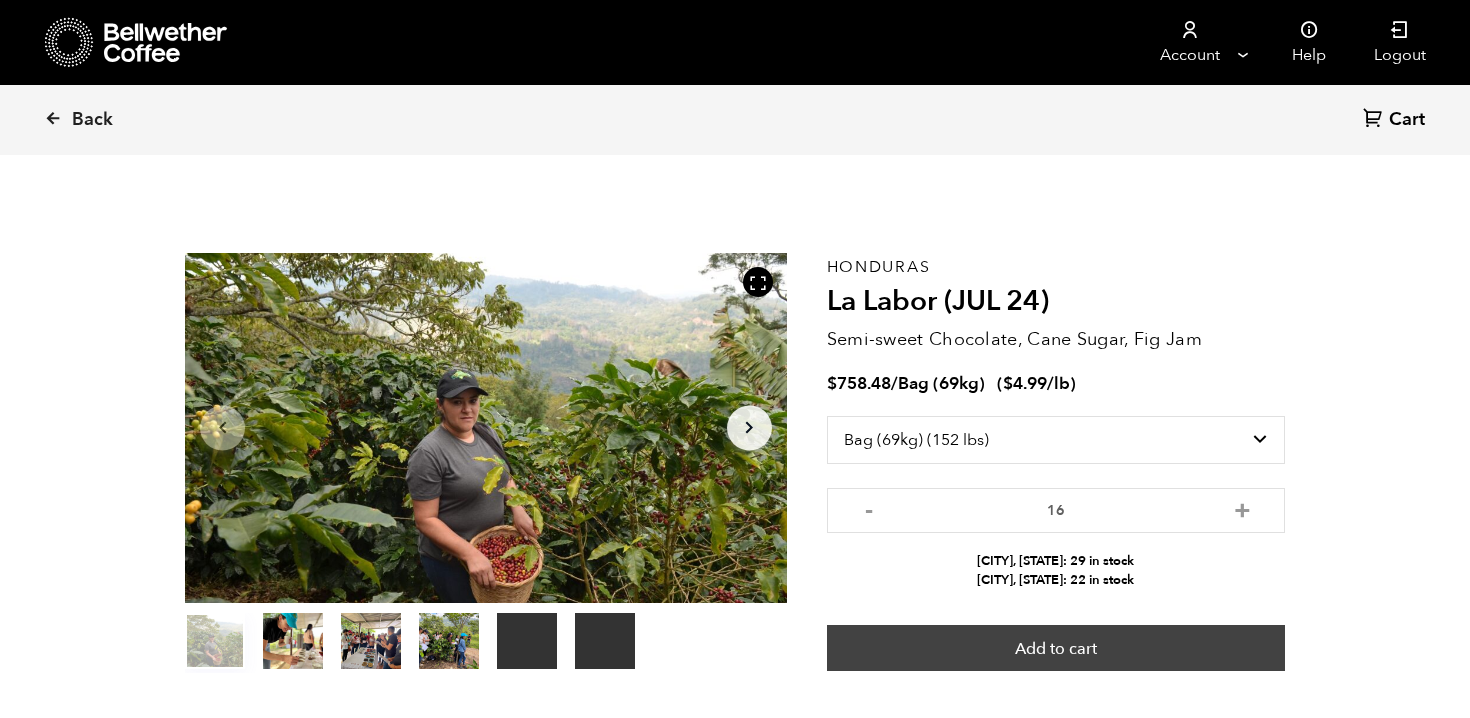 click on "Add to cart" at bounding box center (1056, 648) 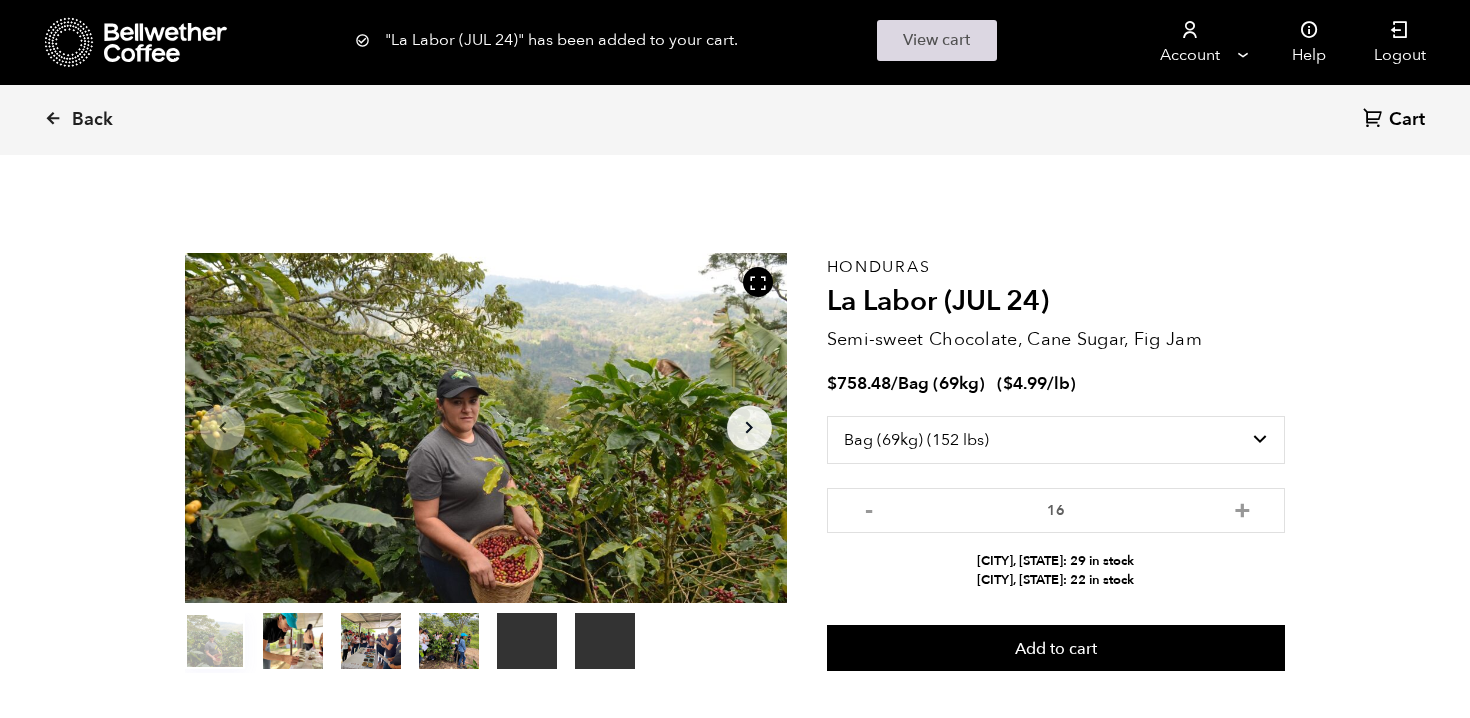 click on "View cart" at bounding box center (937, 40) 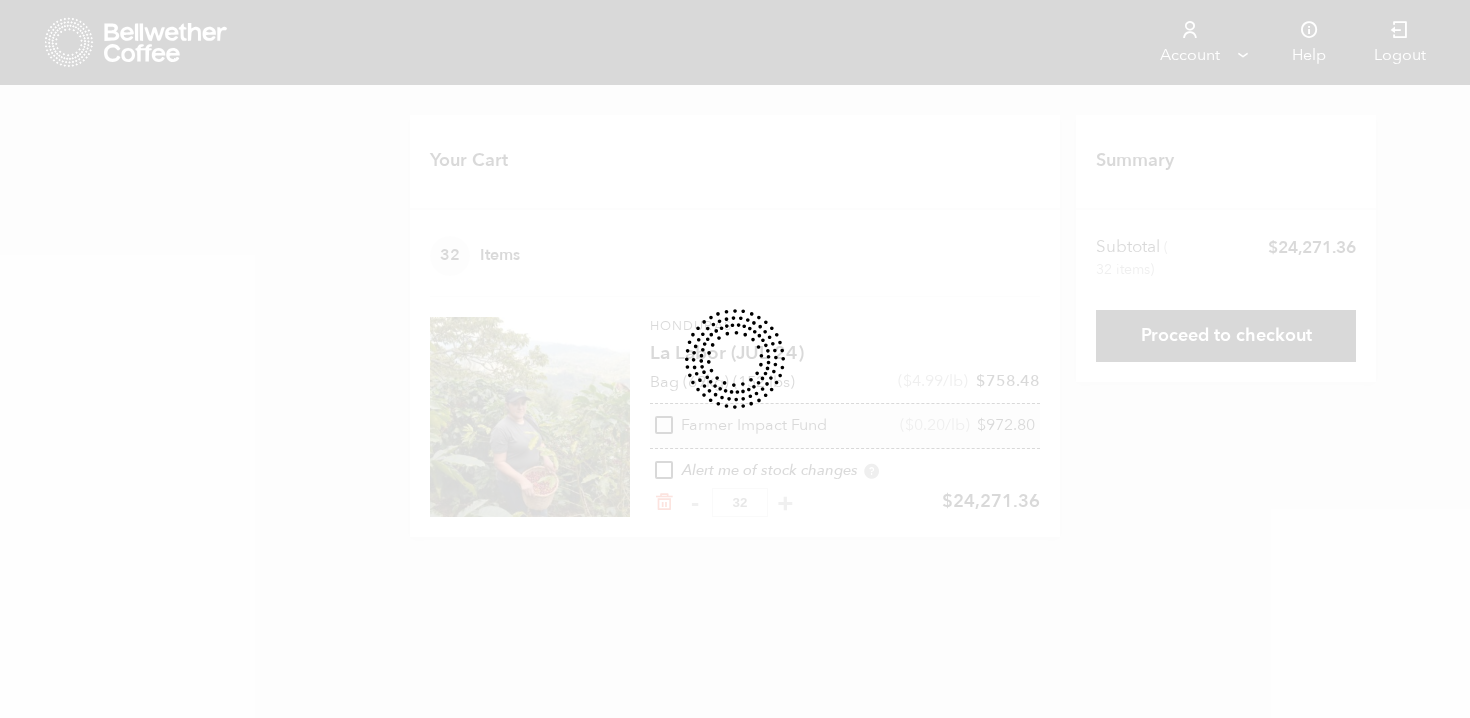 scroll, scrollTop: 0, scrollLeft: 0, axis: both 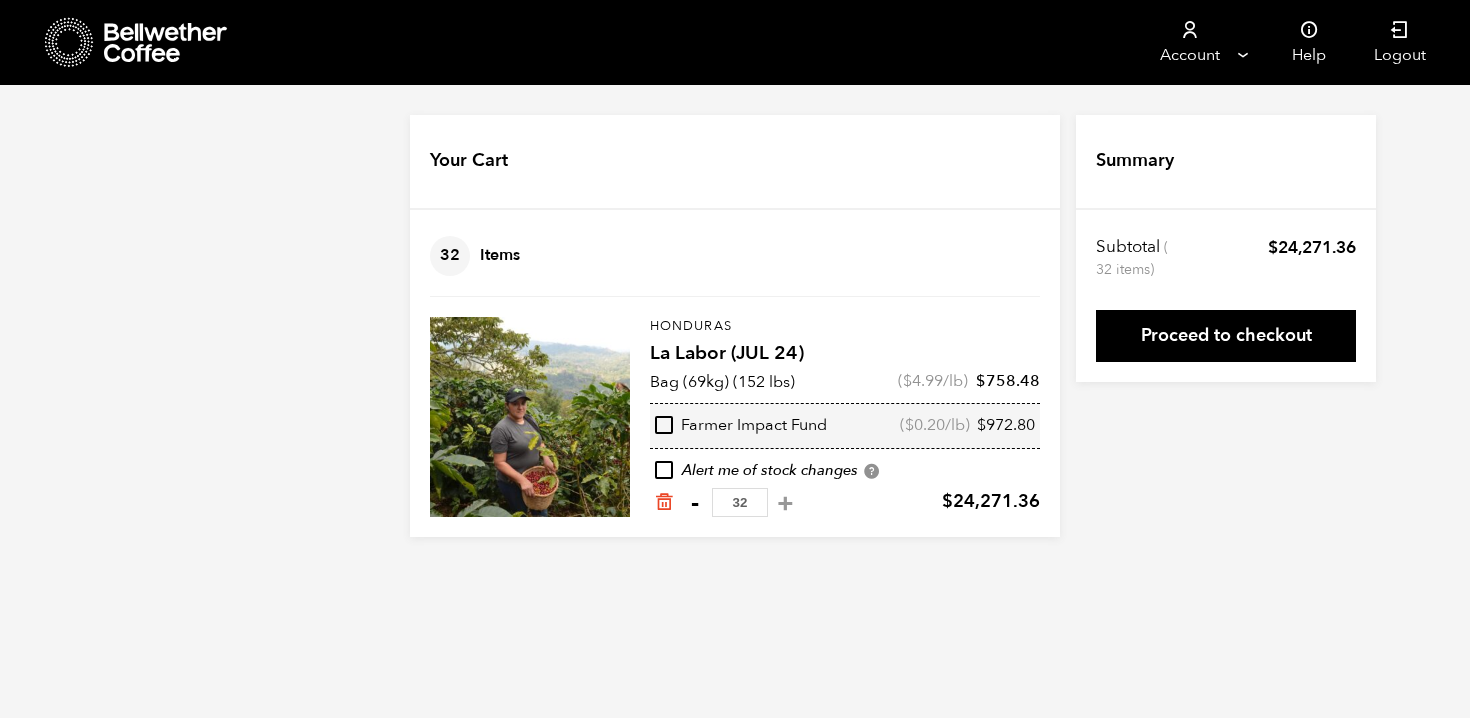 click on "-" at bounding box center [694, 503] 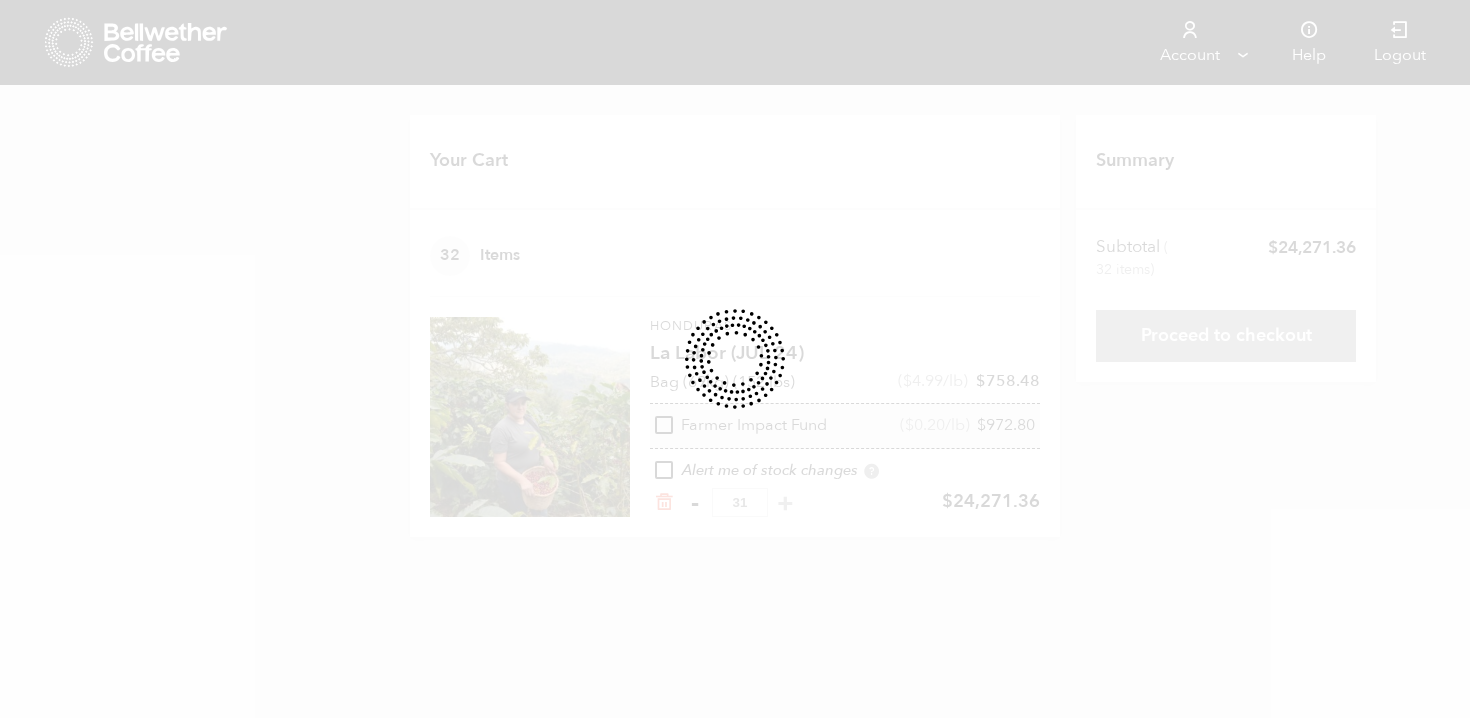 click at bounding box center [735, 359] 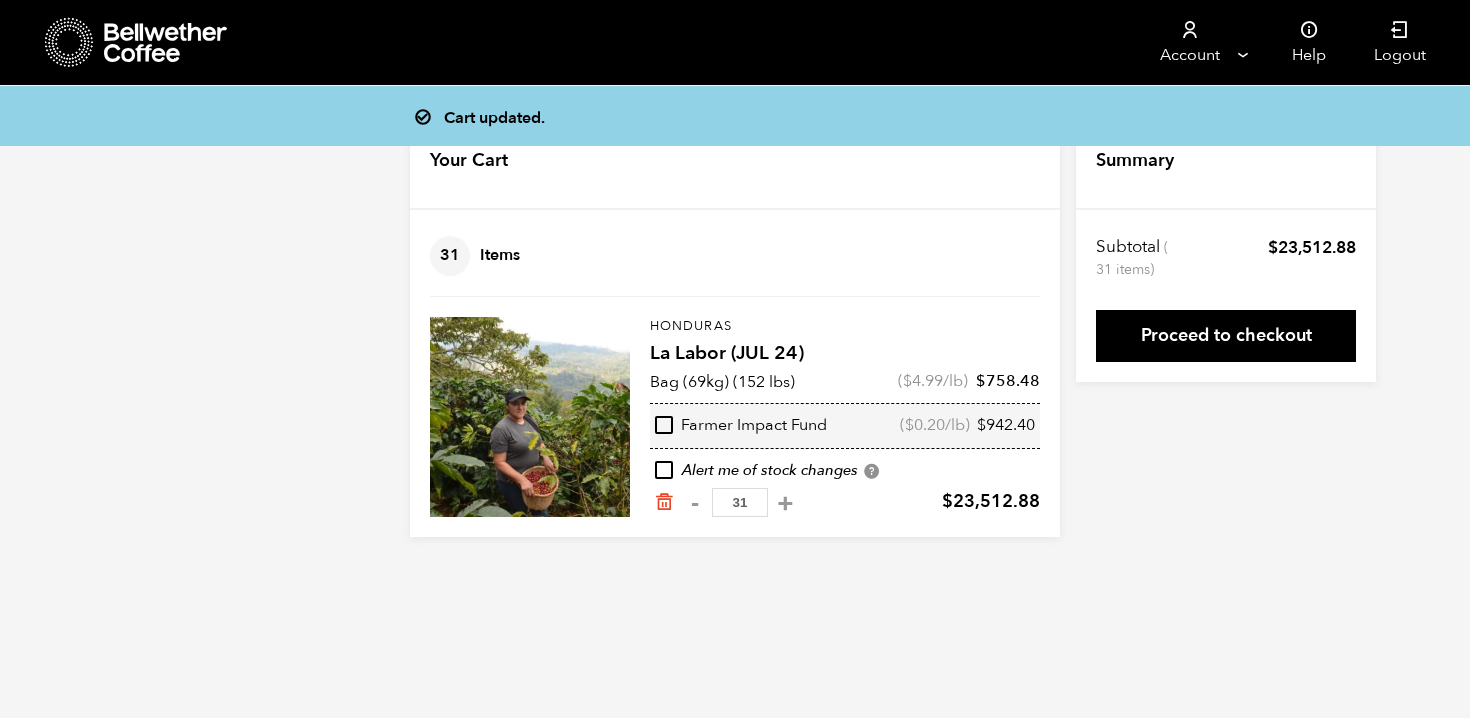click on "31" at bounding box center (740, 502) 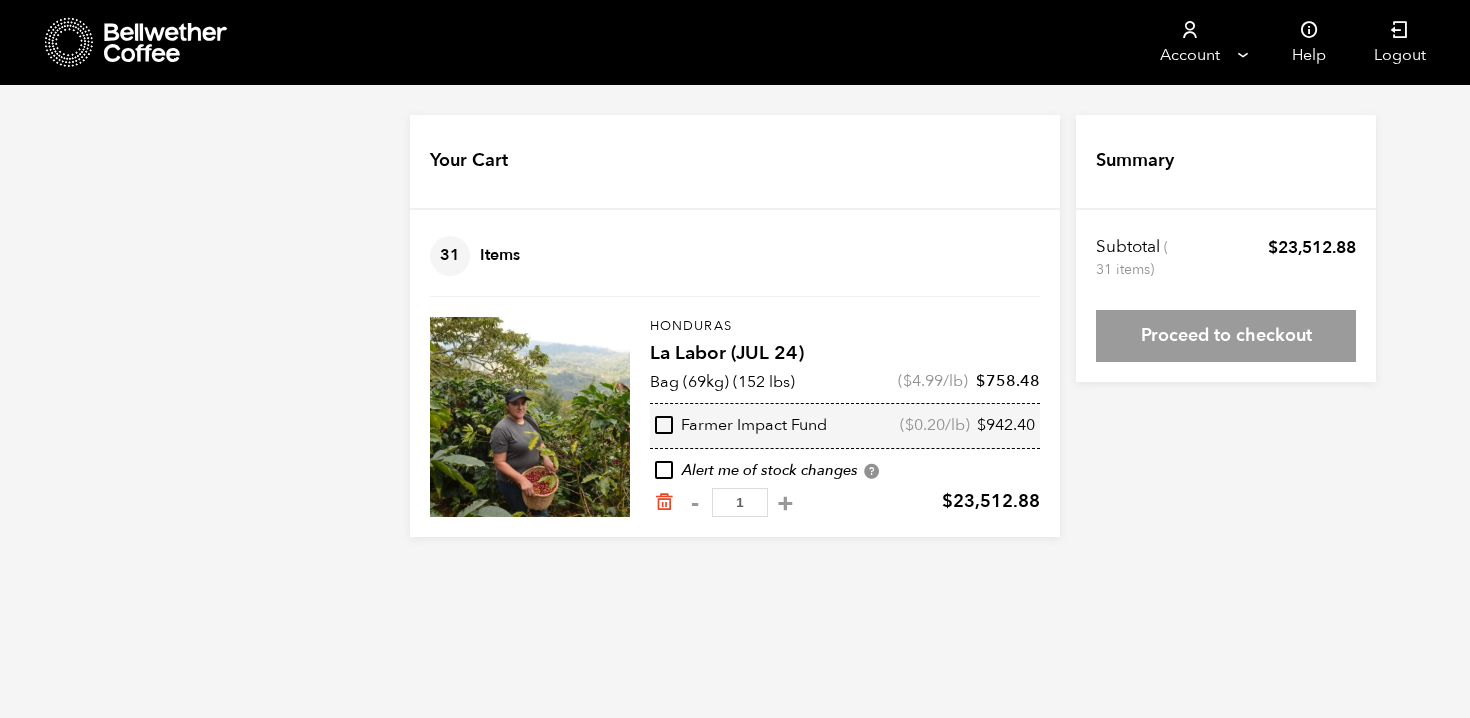 type on "15" 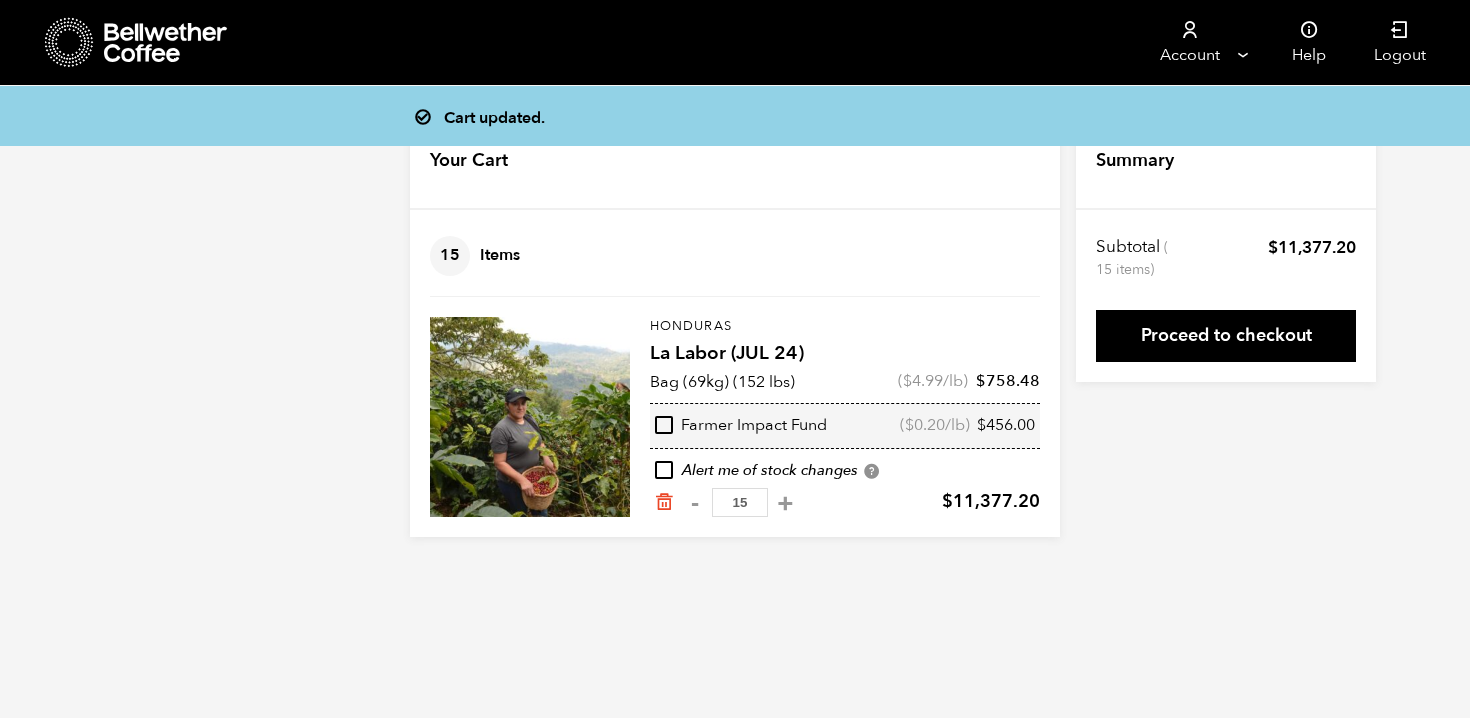 click at bounding box center (206, 42) 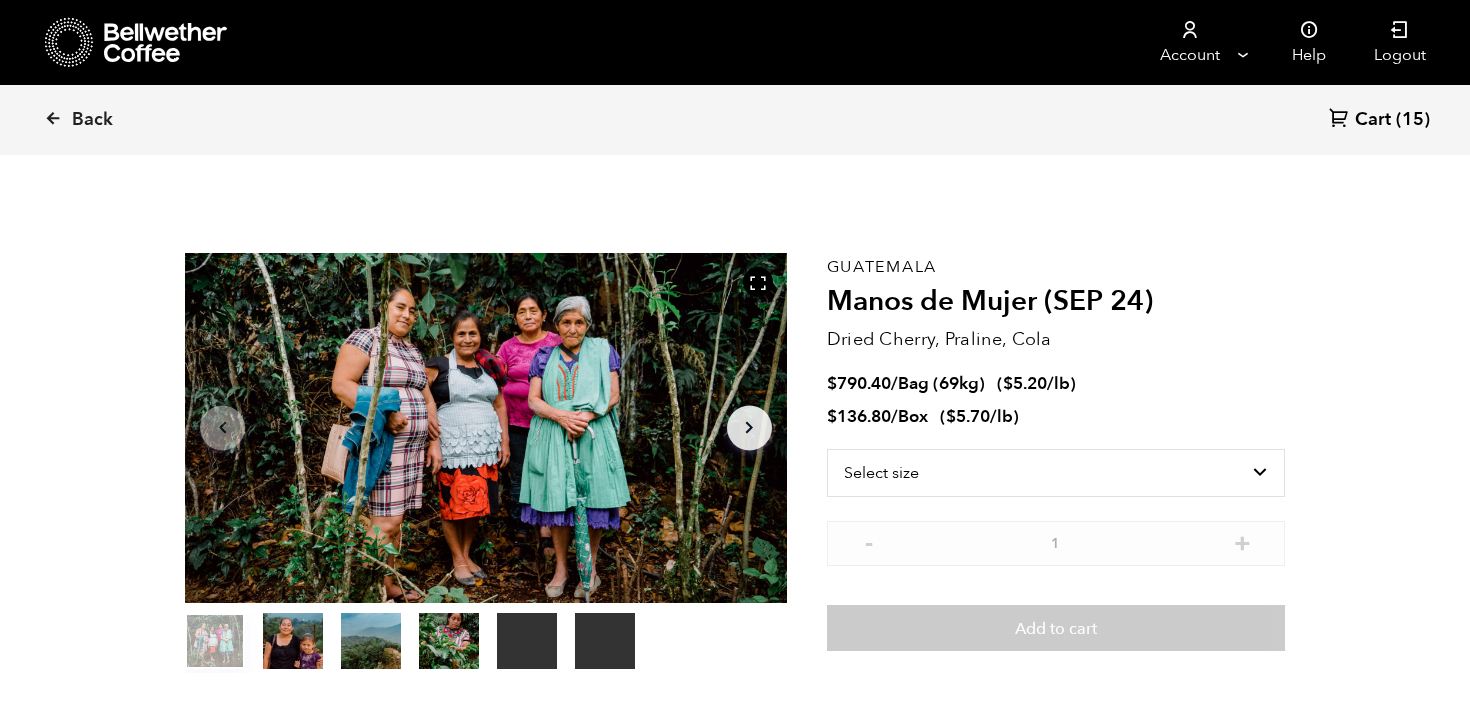 scroll, scrollTop: 0, scrollLeft: 0, axis: both 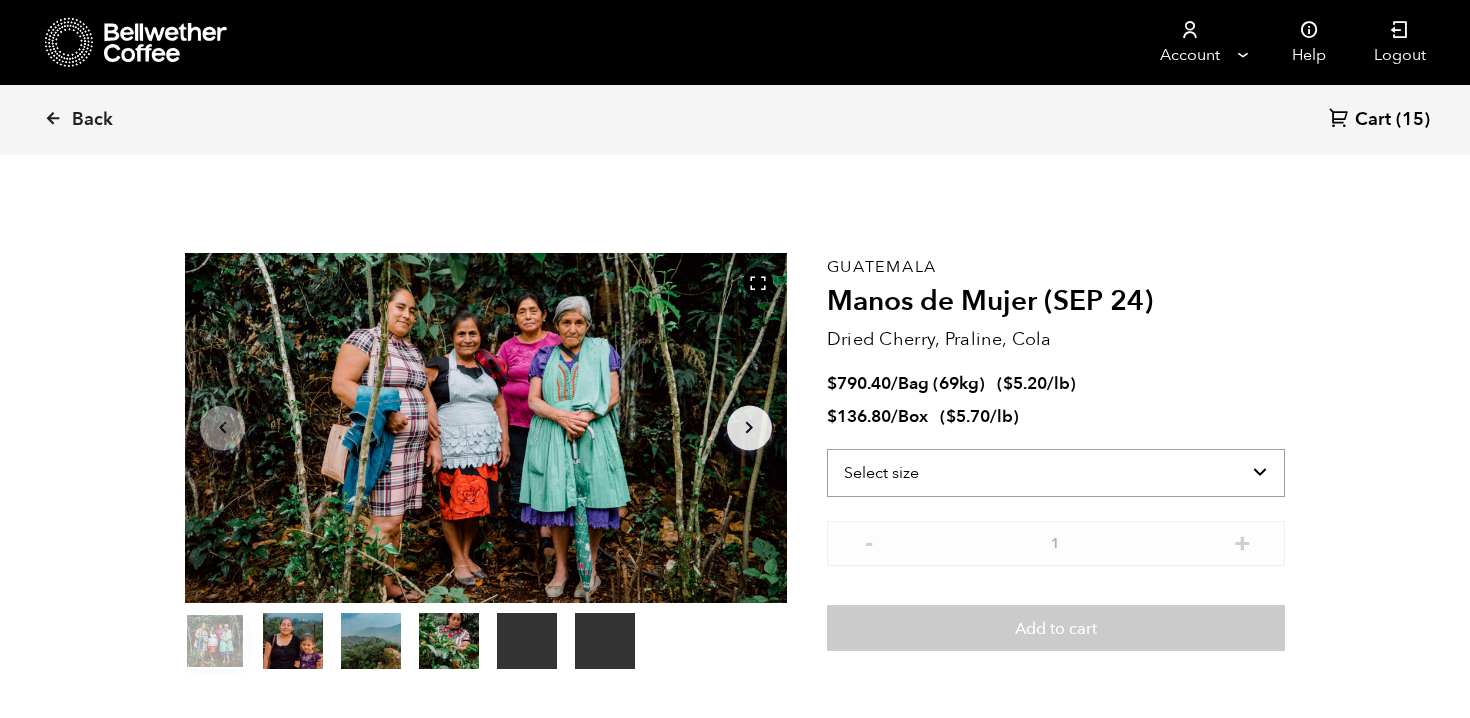 click on "Select size   Bag (69kg) (152 lbs) Box (24 lbs)" at bounding box center (1056, 473) 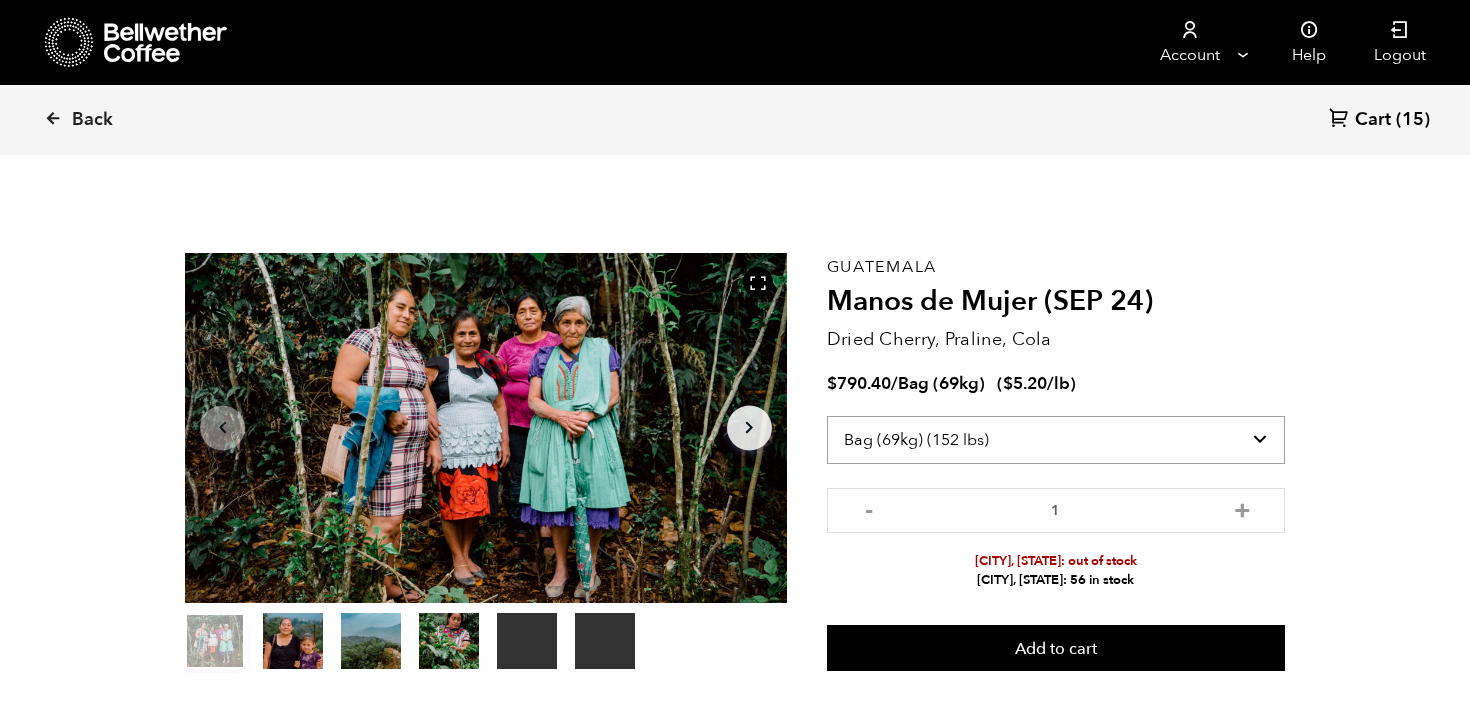 click on "+" at bounding box center [1242, 508] 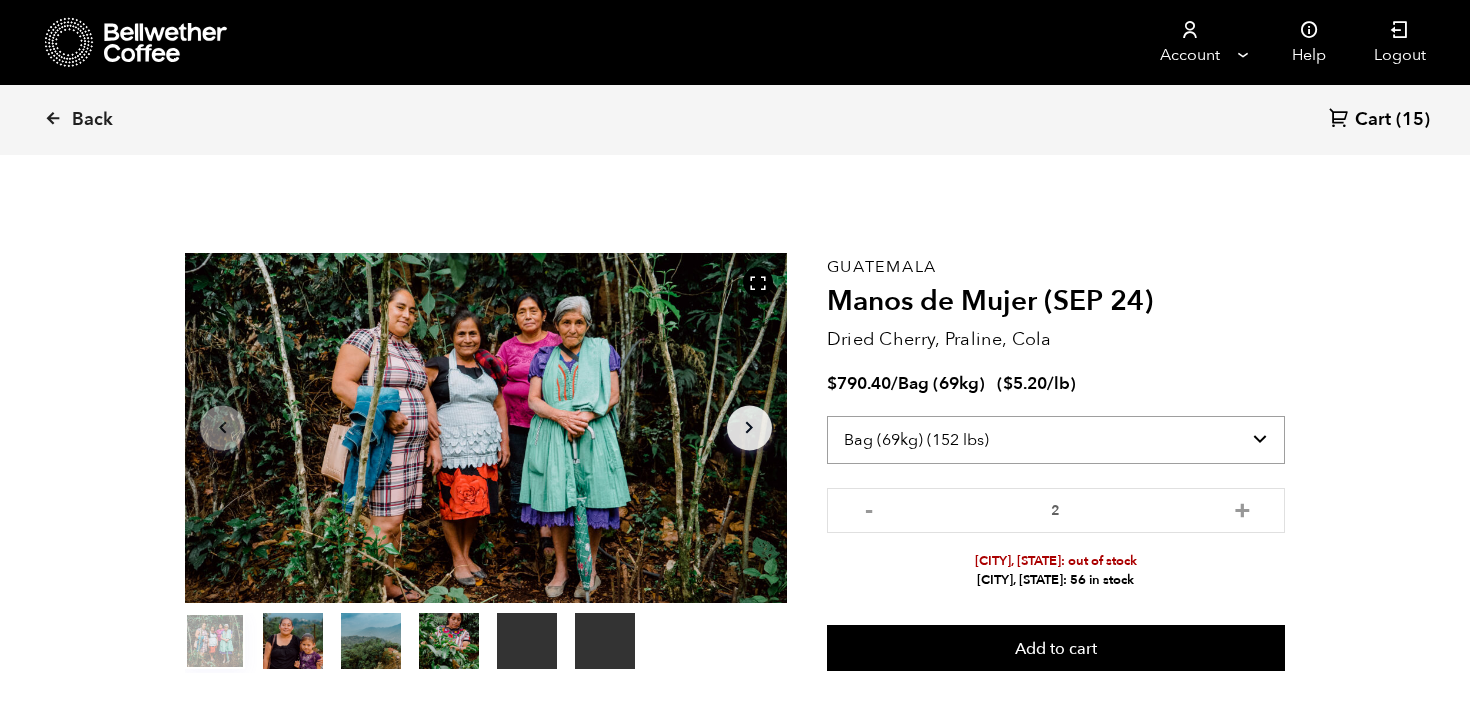click on "+" at bounding box center (1242, 508) 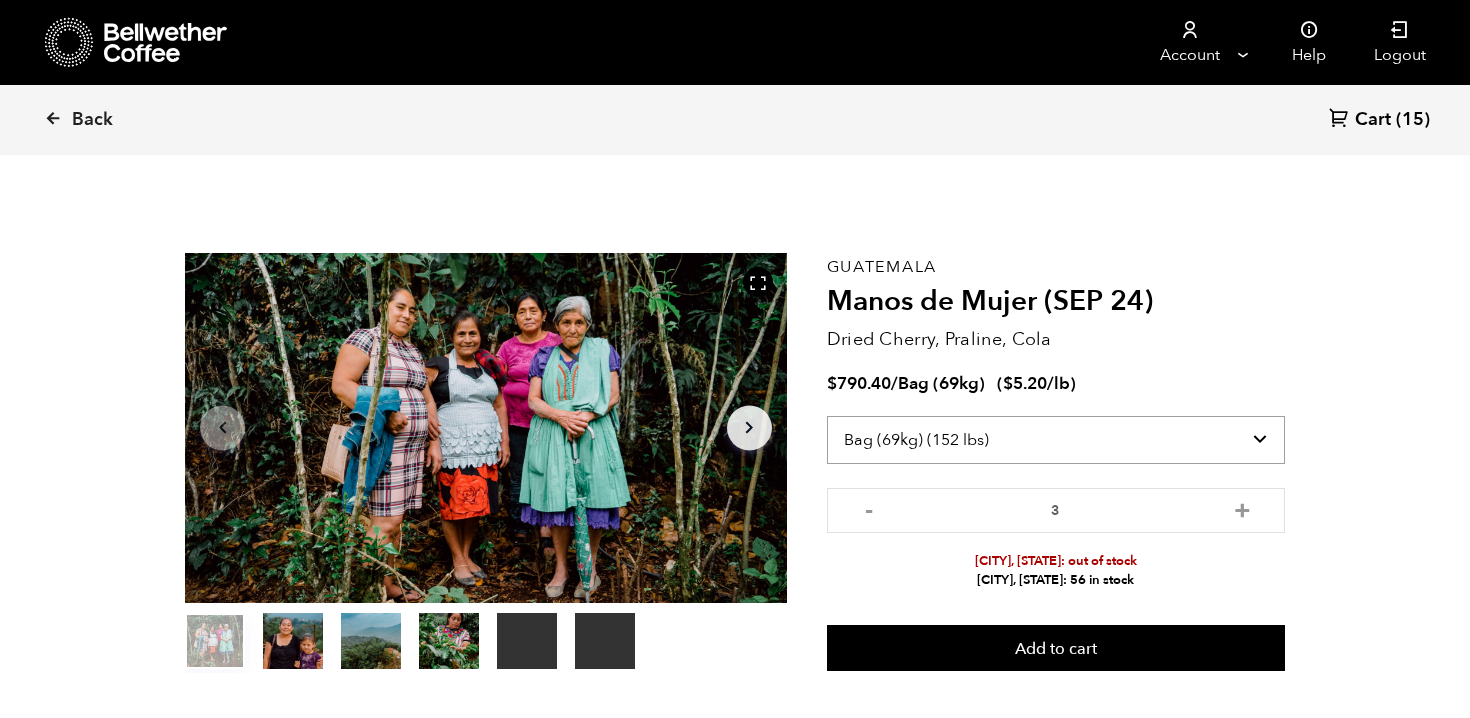 click on "Add to cart" at bounding box center [1056, 648] 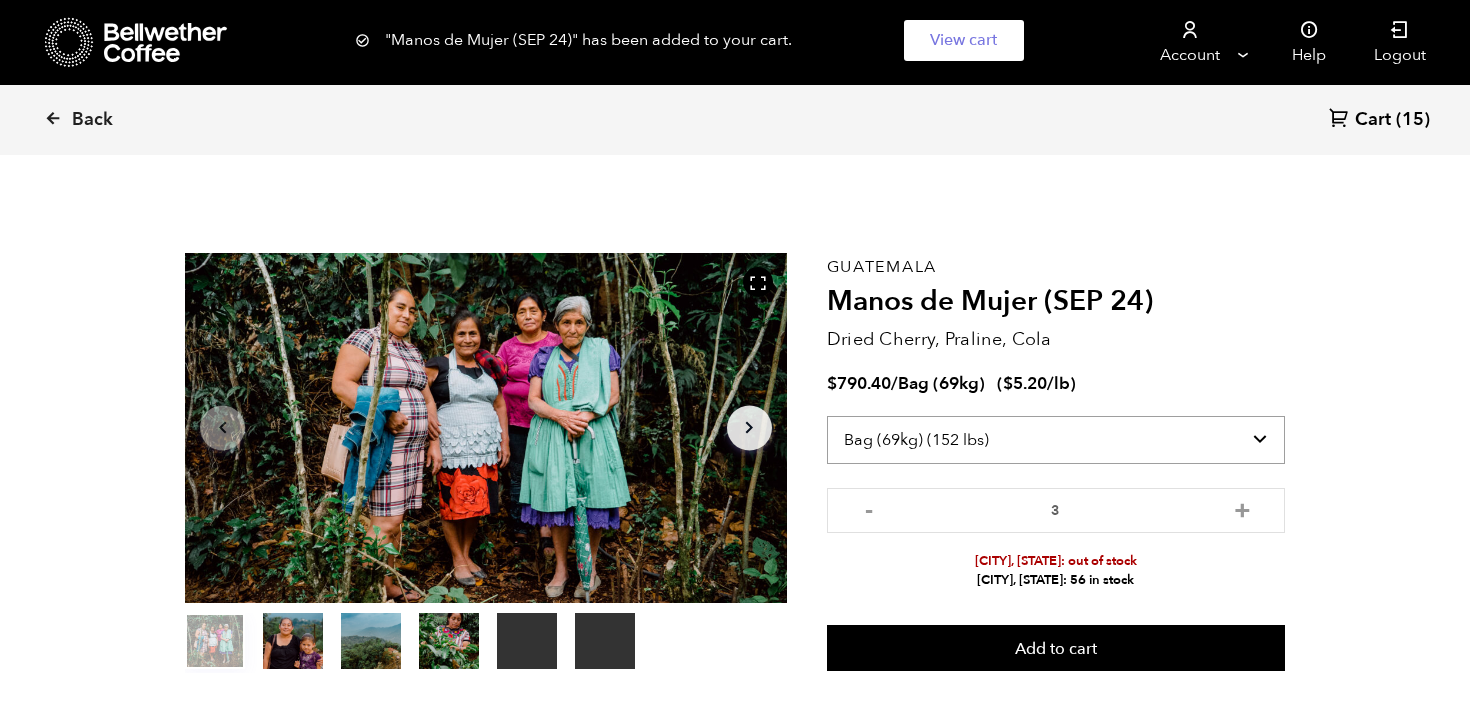 click on "Back" at bounding box center [92, 120] 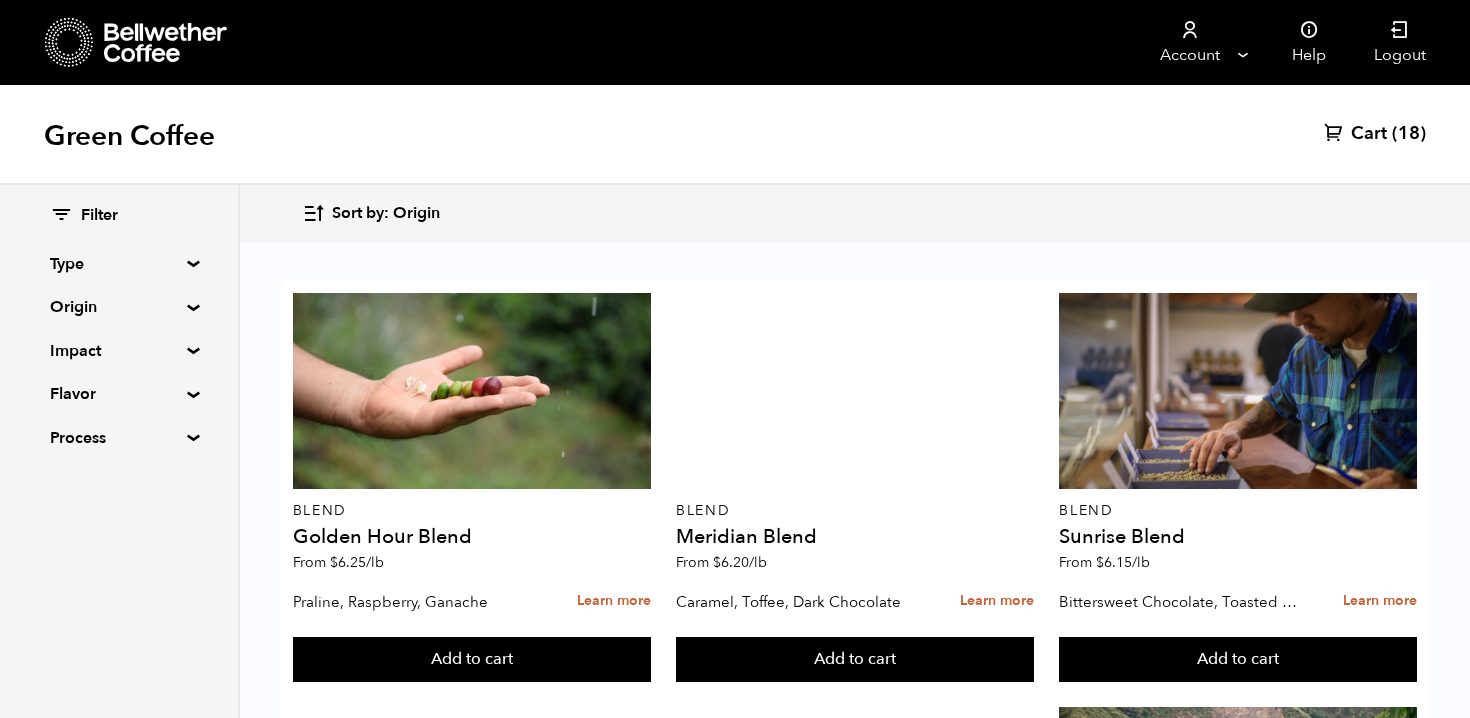 scroll, scrollTop: 2086, scrollLeft: 0, axis: vertical 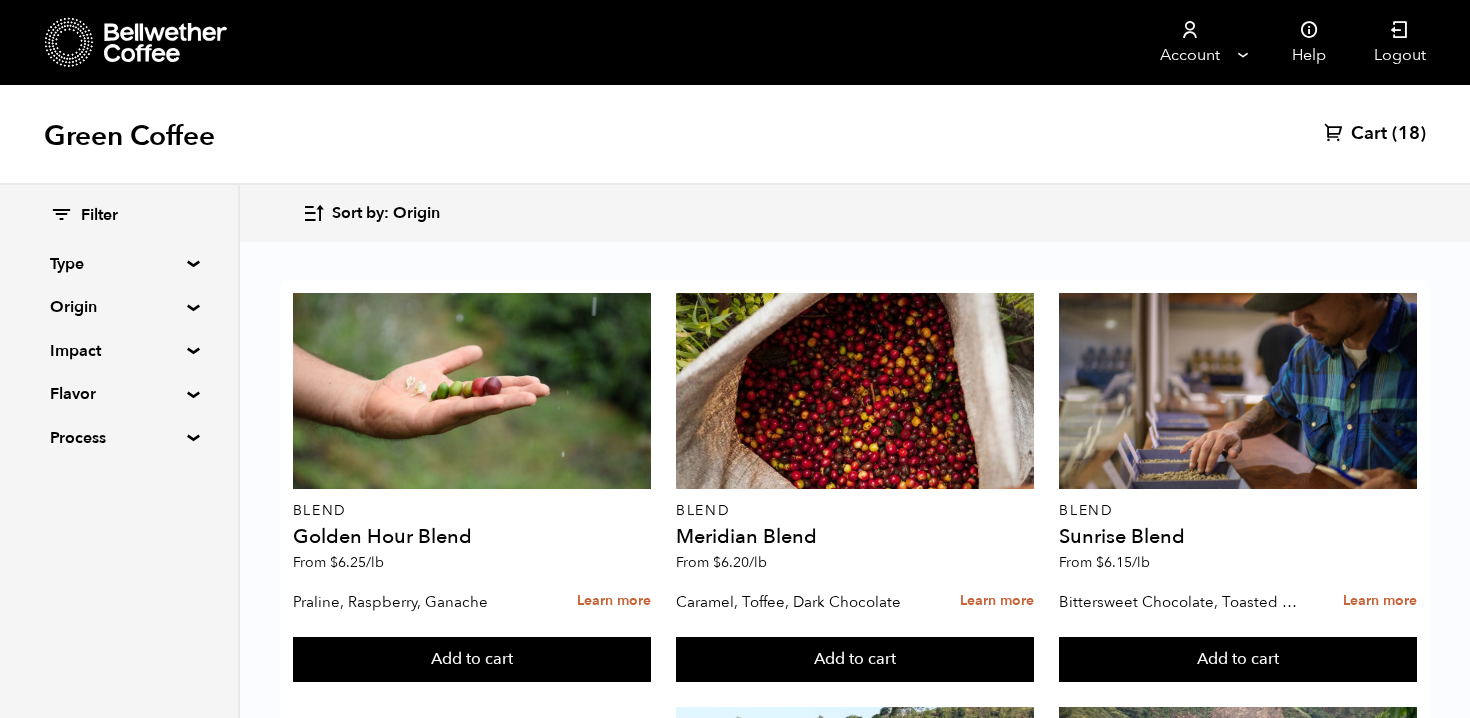 click on "Buy again" at bounding box center [855, 2465] 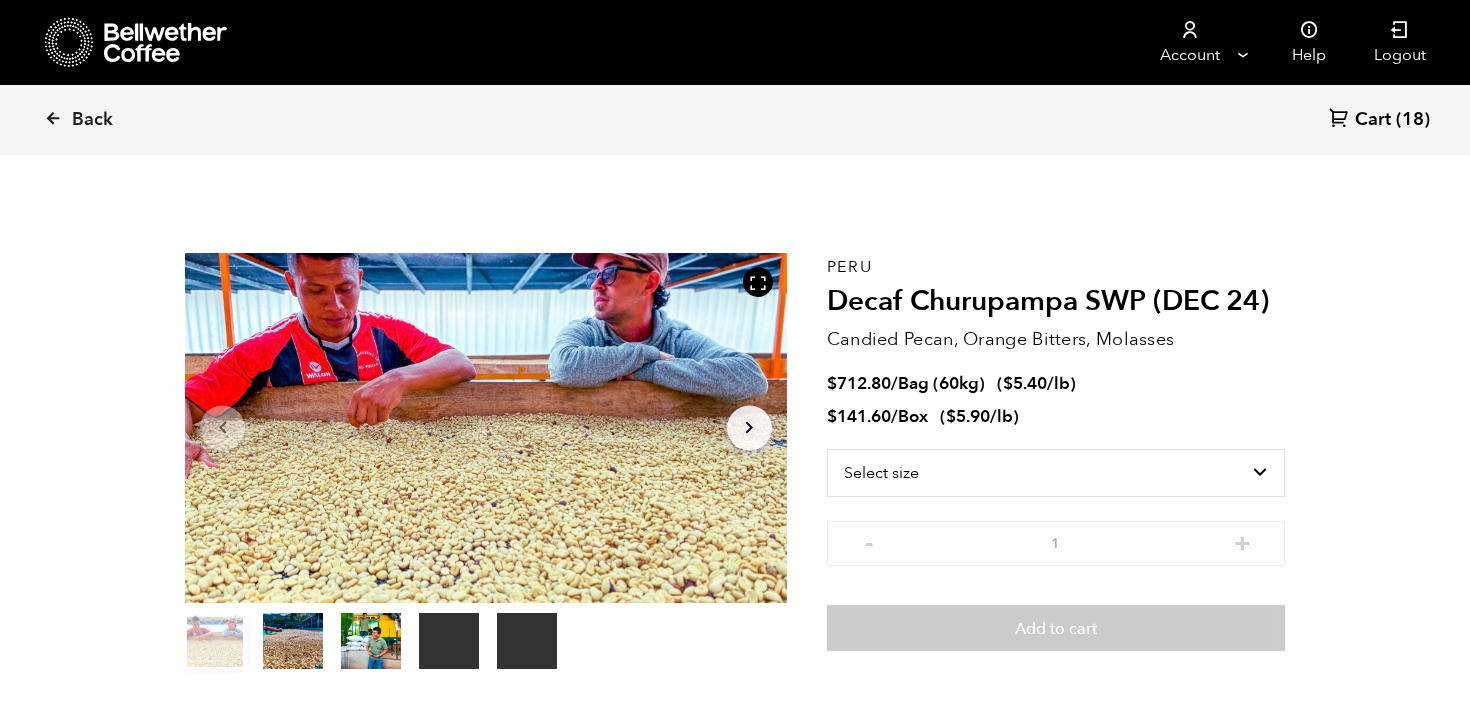 scroll, scrollTop: 0, scrollLeft: 0, axis: both 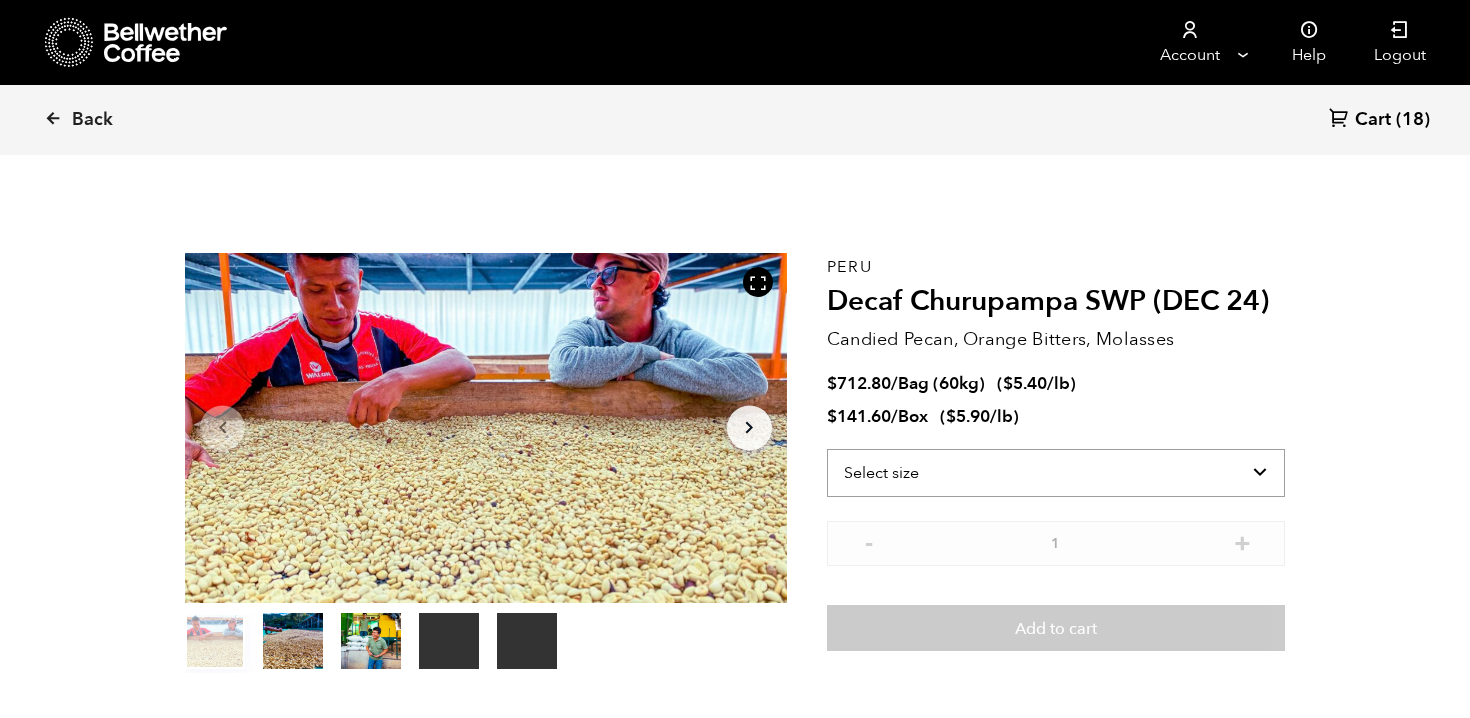 click on "Select size   Bag (60kg) (132 lbs) Box (24 lbs)" at bounding box center [1056, 473] 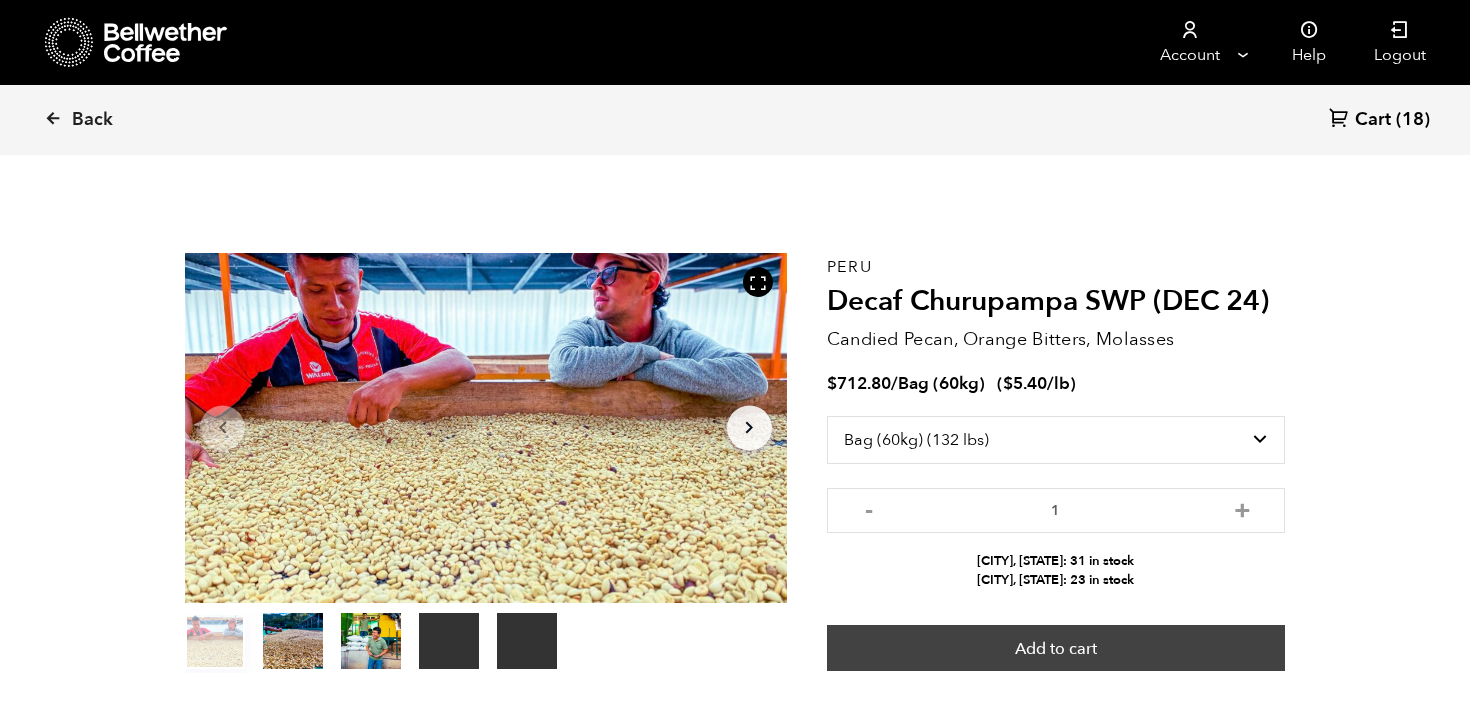 click on "Add to cart" at bounding box center [1056, 648] 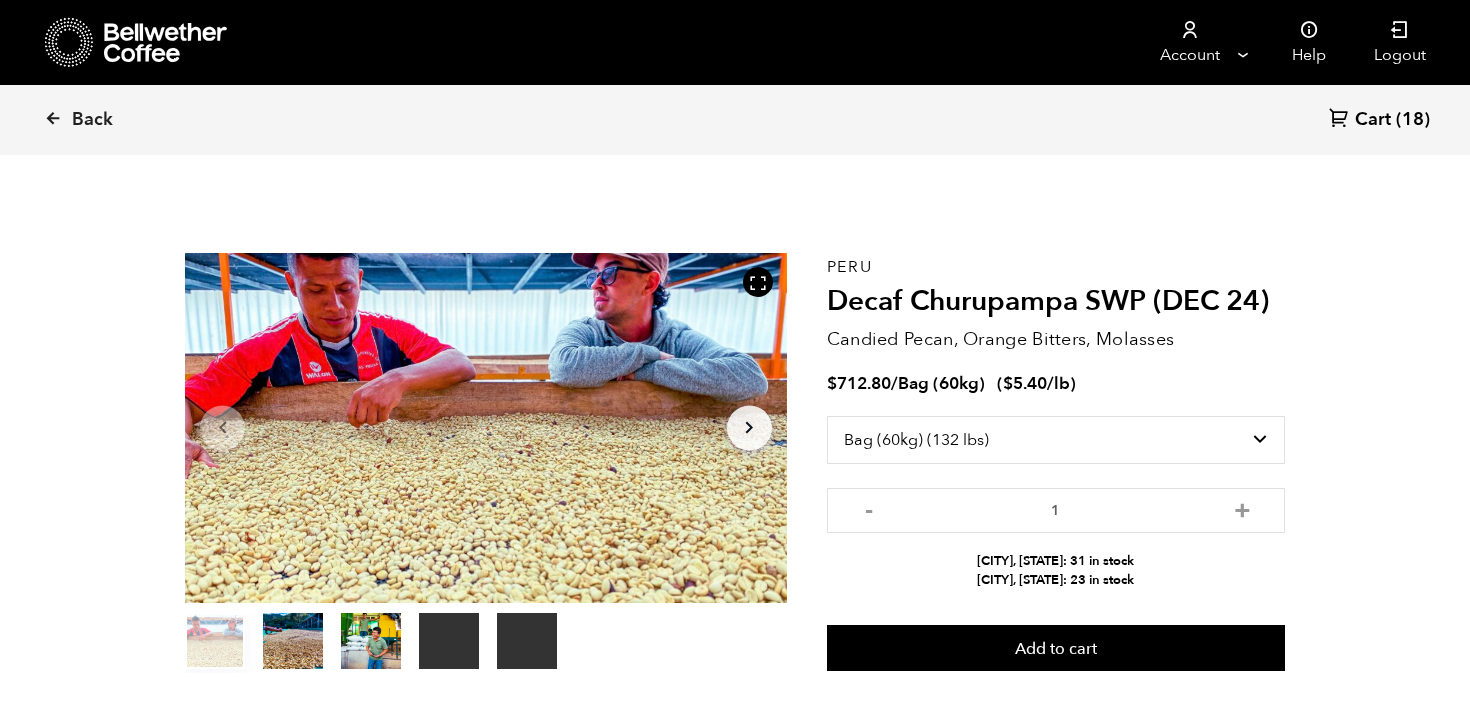 click on "Cart" at bounding box center (1373, 120) 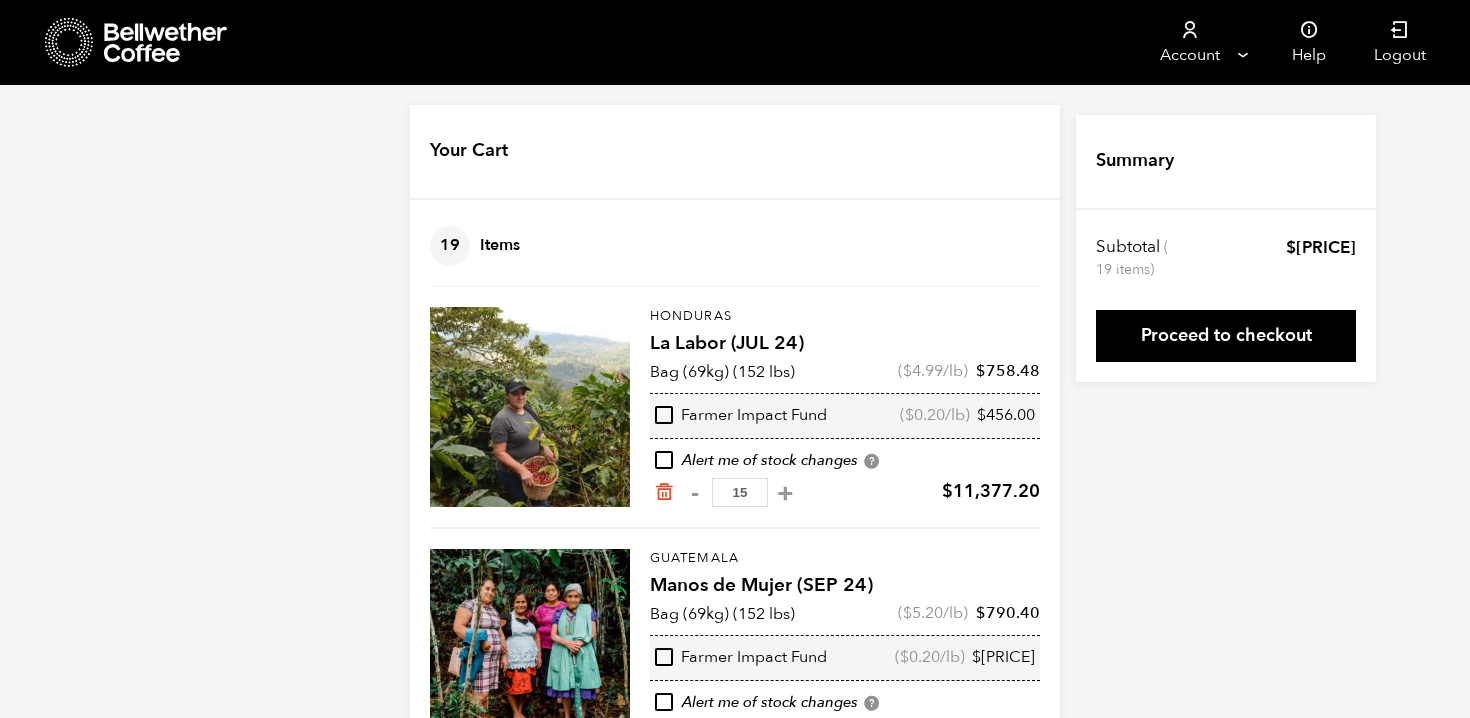 scroll, scrollTop: 0, scrollLeft: 0, axis: both 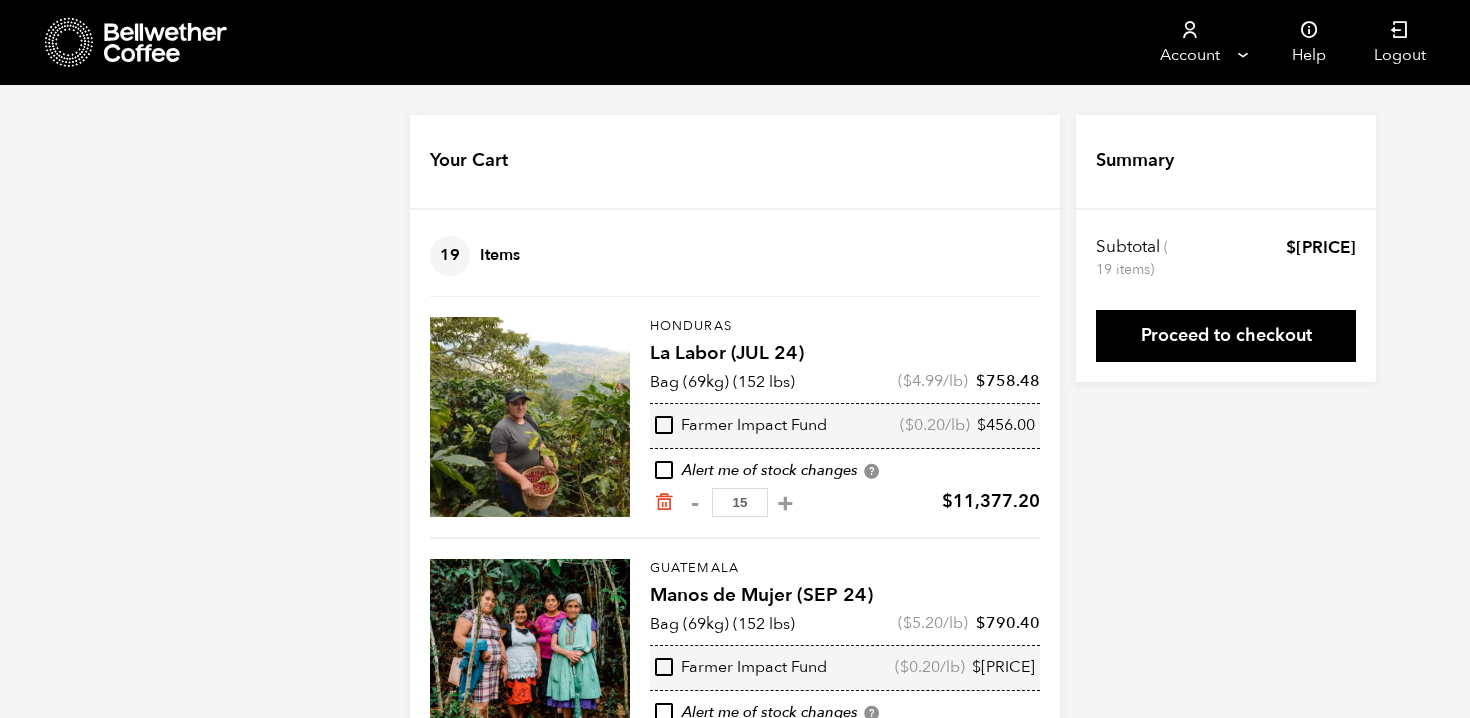click 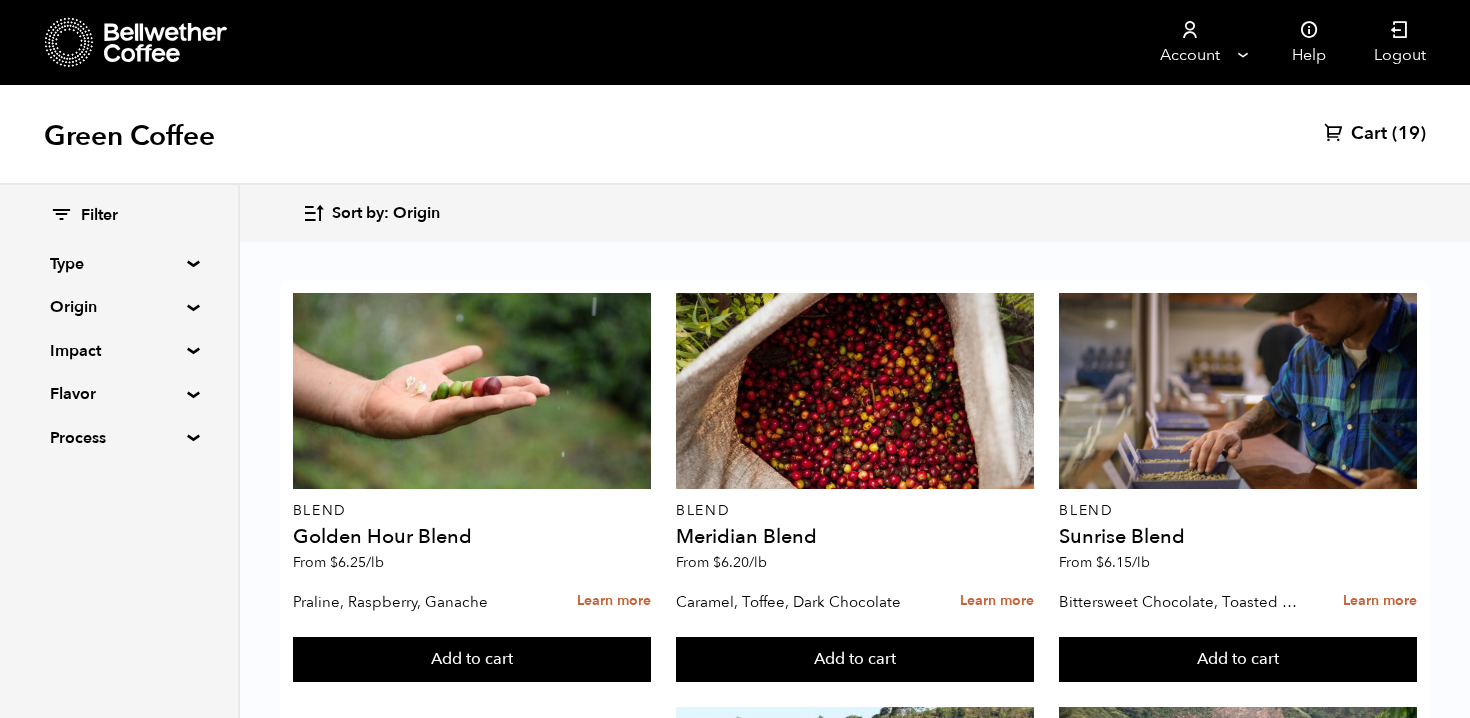 scroll, scrollTop: 887, scrollLeft: 0, axis: vertical 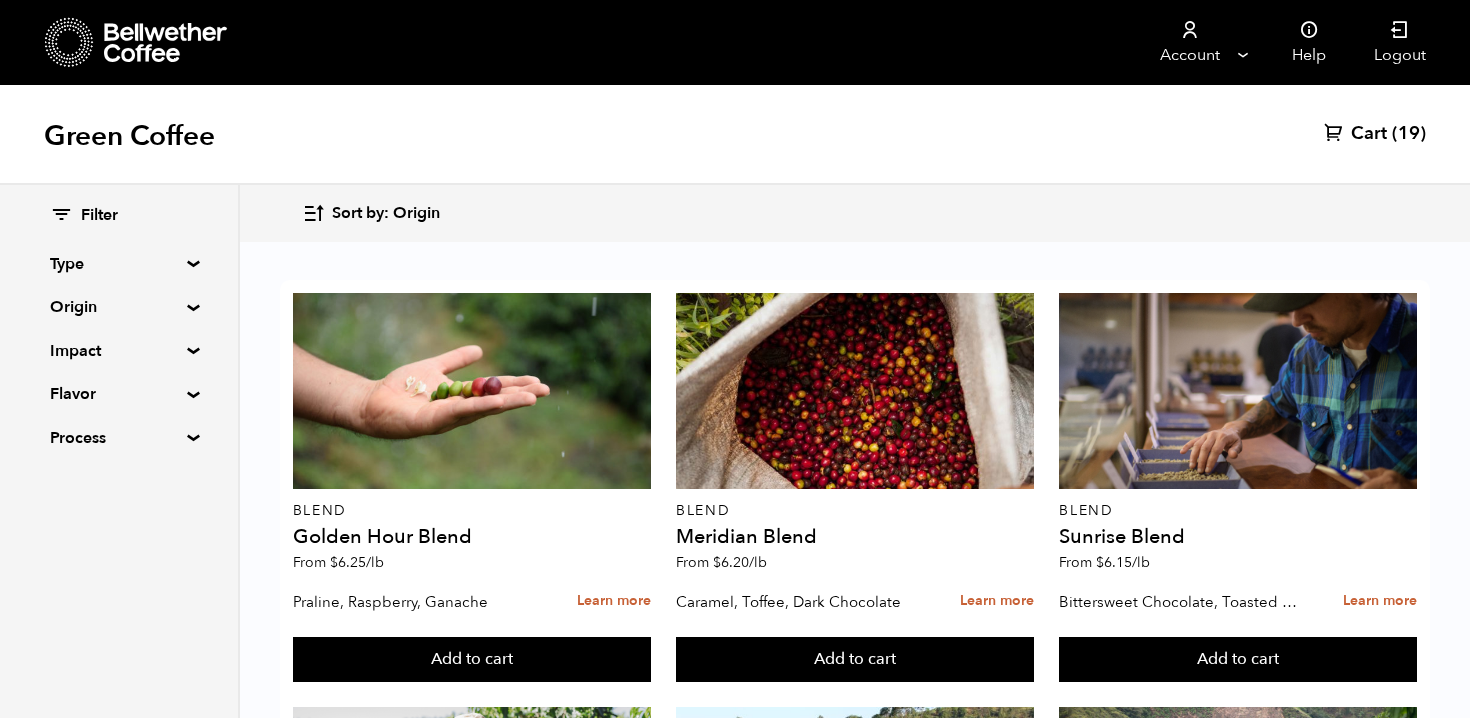 click on "Low stock" at bounding box center (1238, 1220) 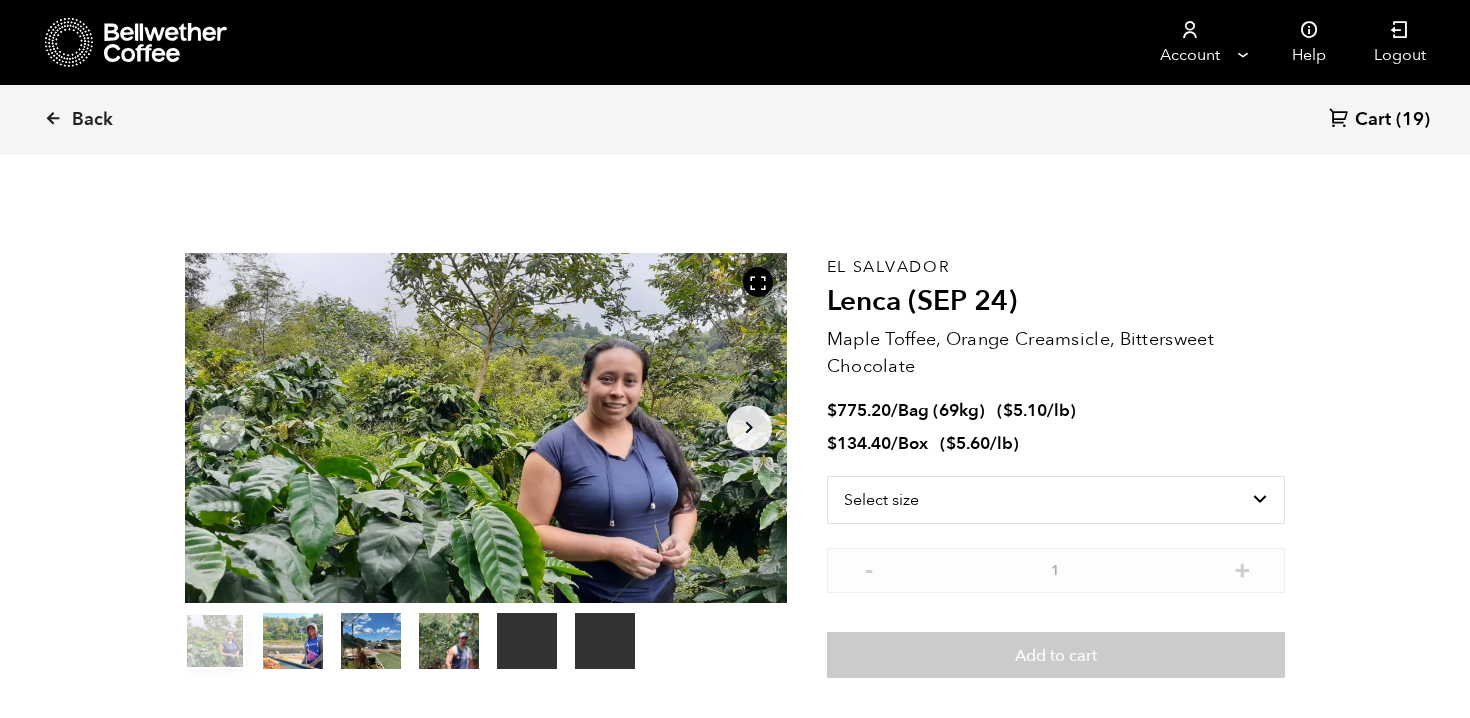 scroll, scrollTop: 0, scrollLeft: 0, axis: both 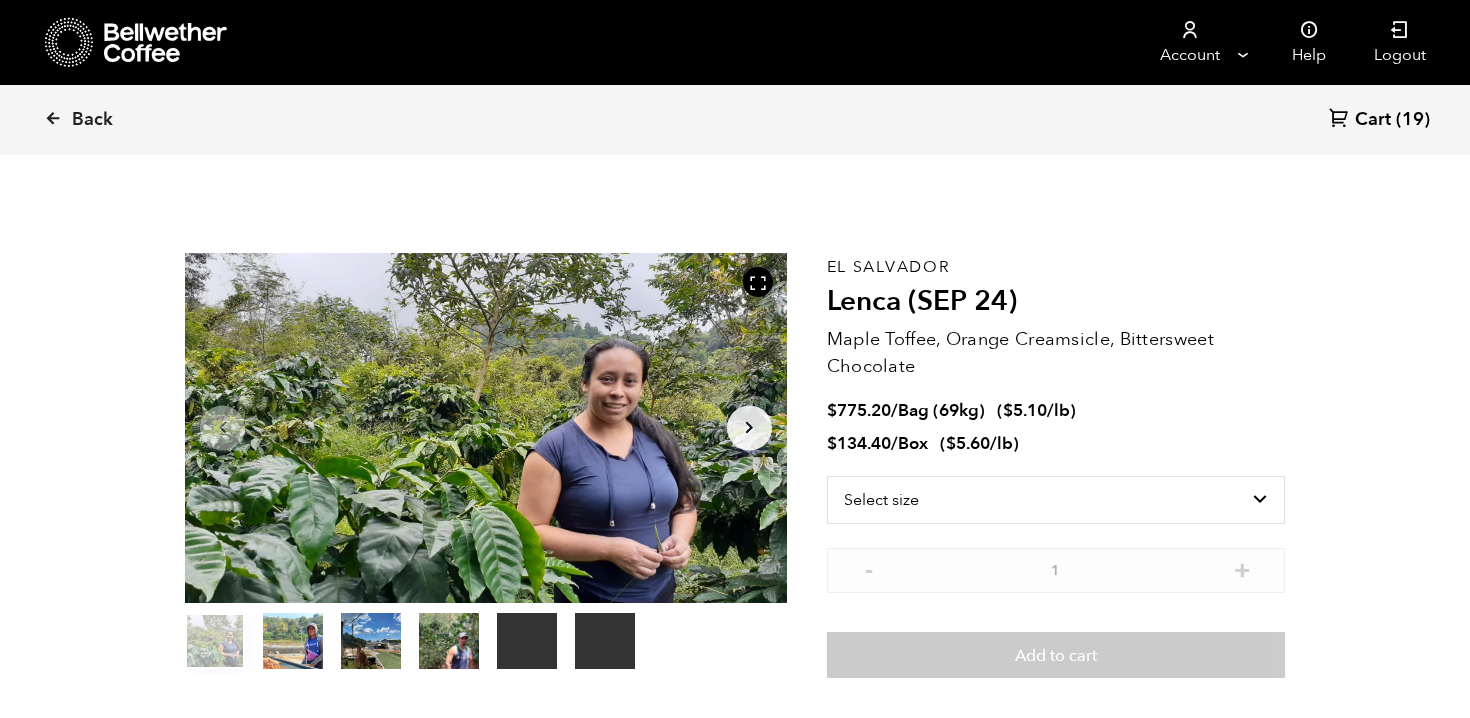 click on "Back
Cart   (19)" at bounding box center [735, 120] 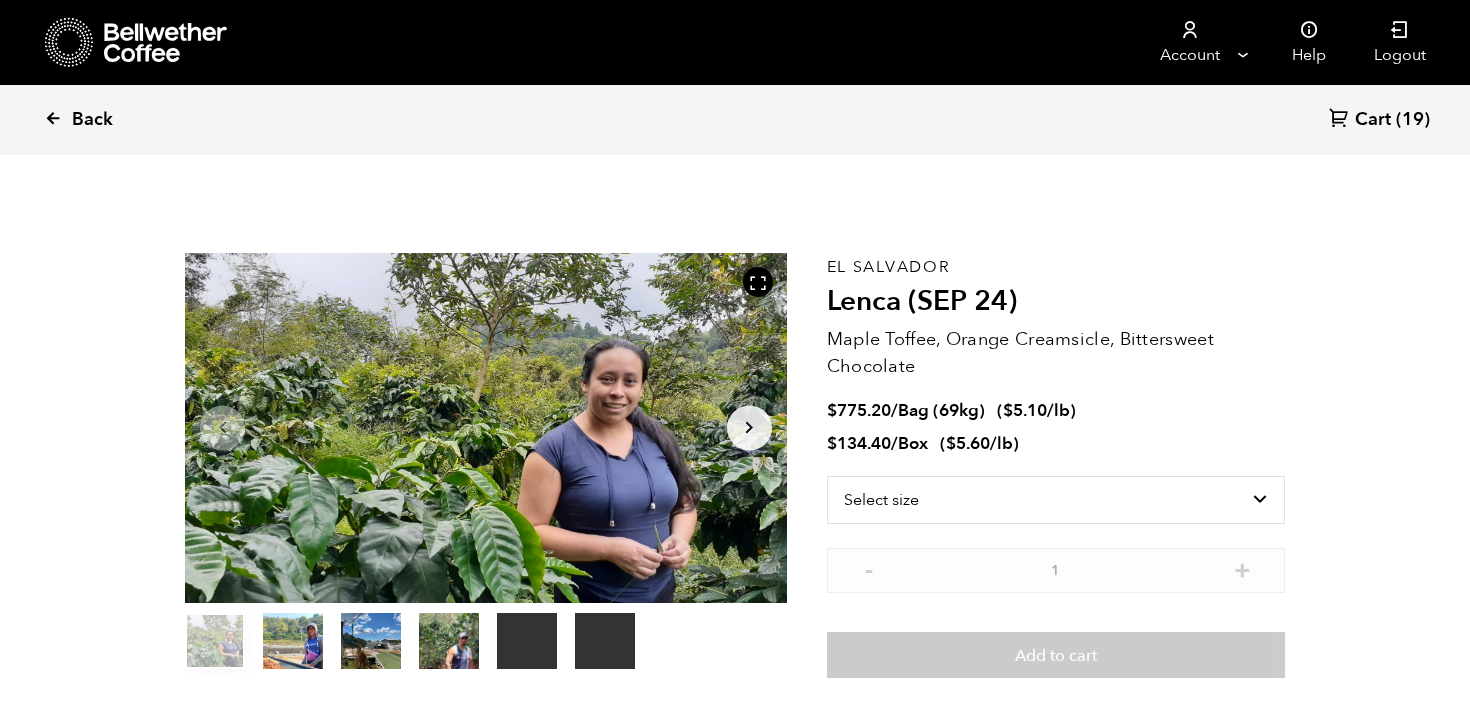 click at bounding box center [53, 118] 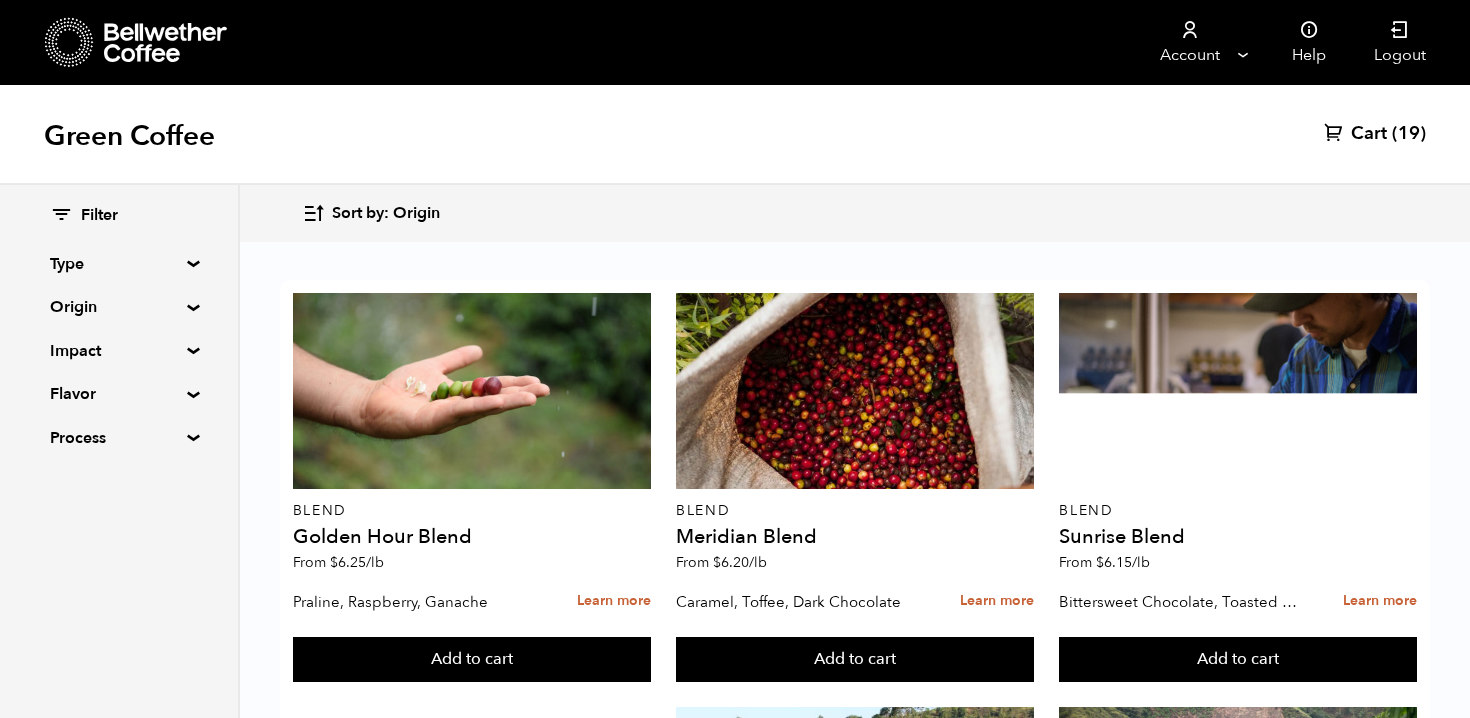 scroll, scrollTop: 844, scrollLeft: 0, axis: vertical 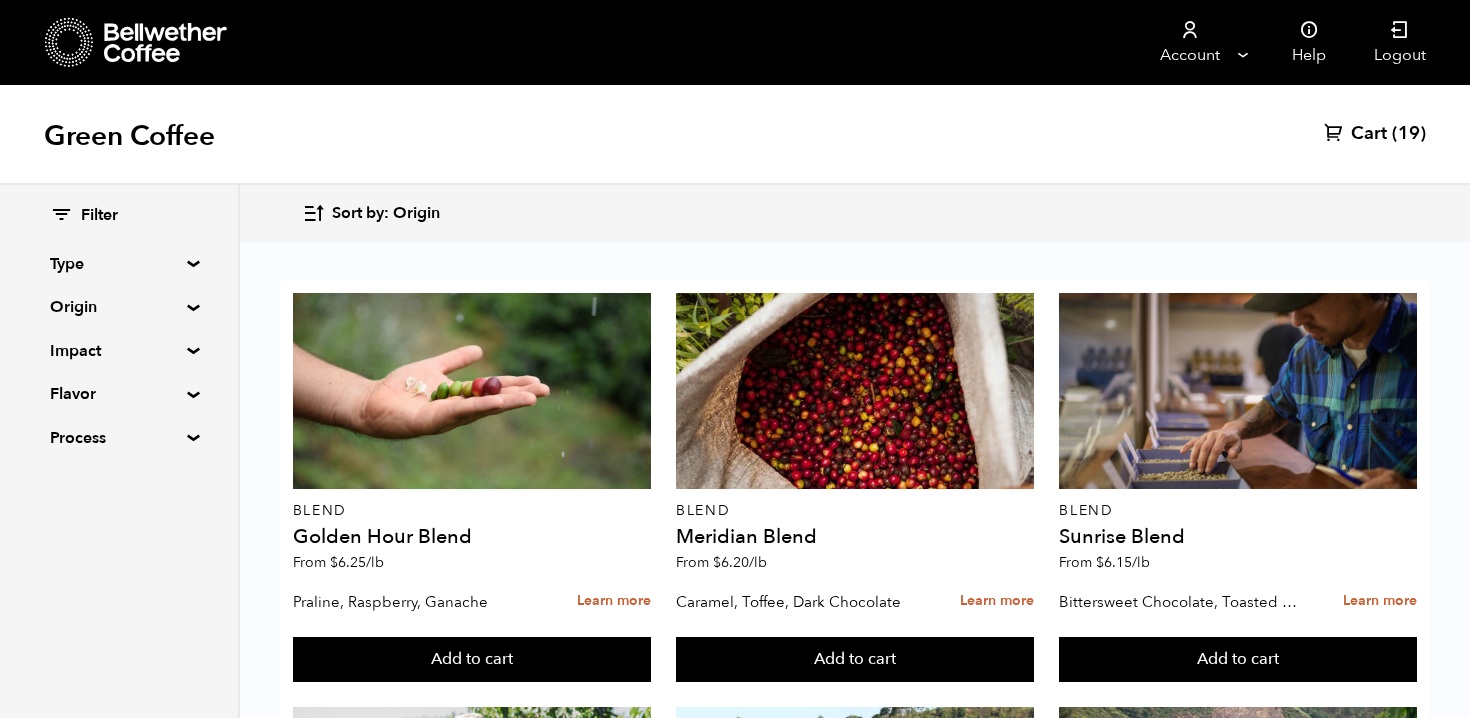 click on "Sort by: Origin" at bounding box center [386, 214] 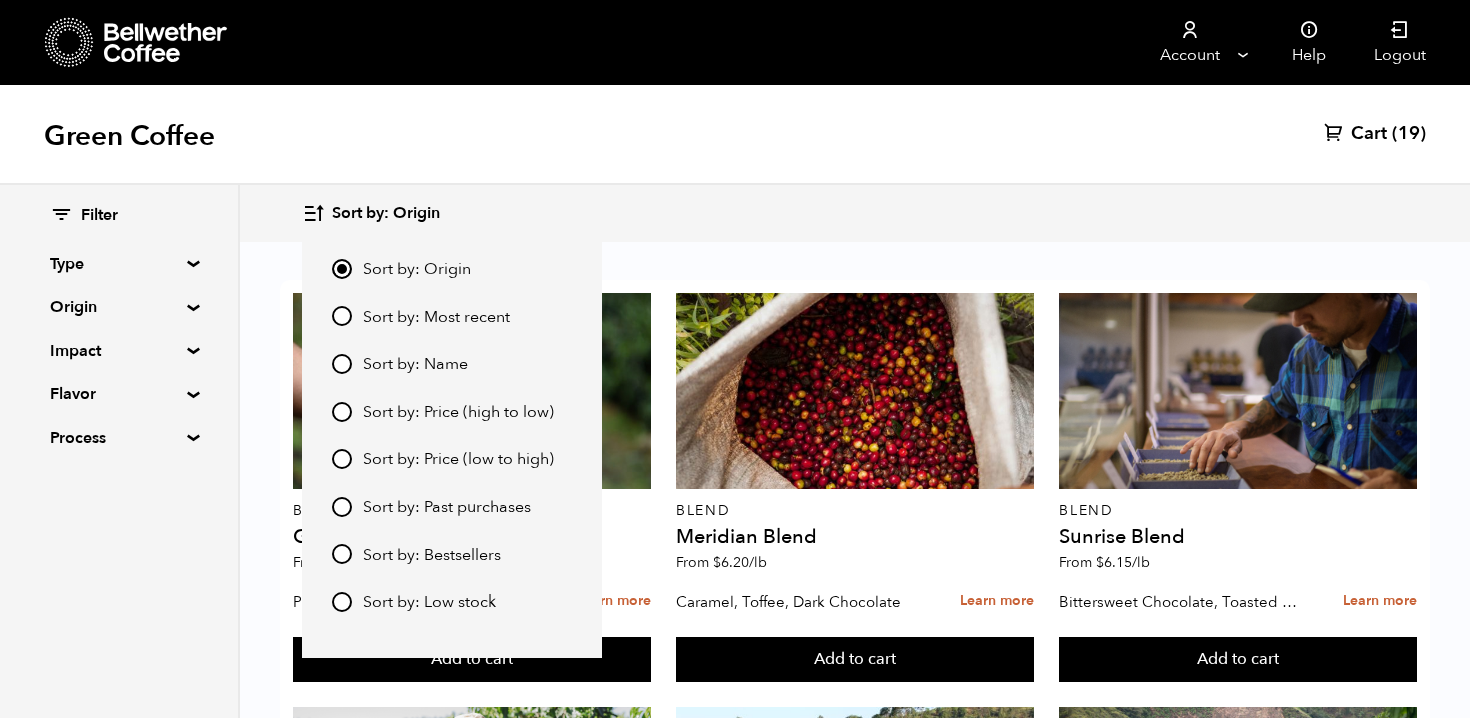 click on "Sort by: Price (low to high)" at bounding box center [458, 460] 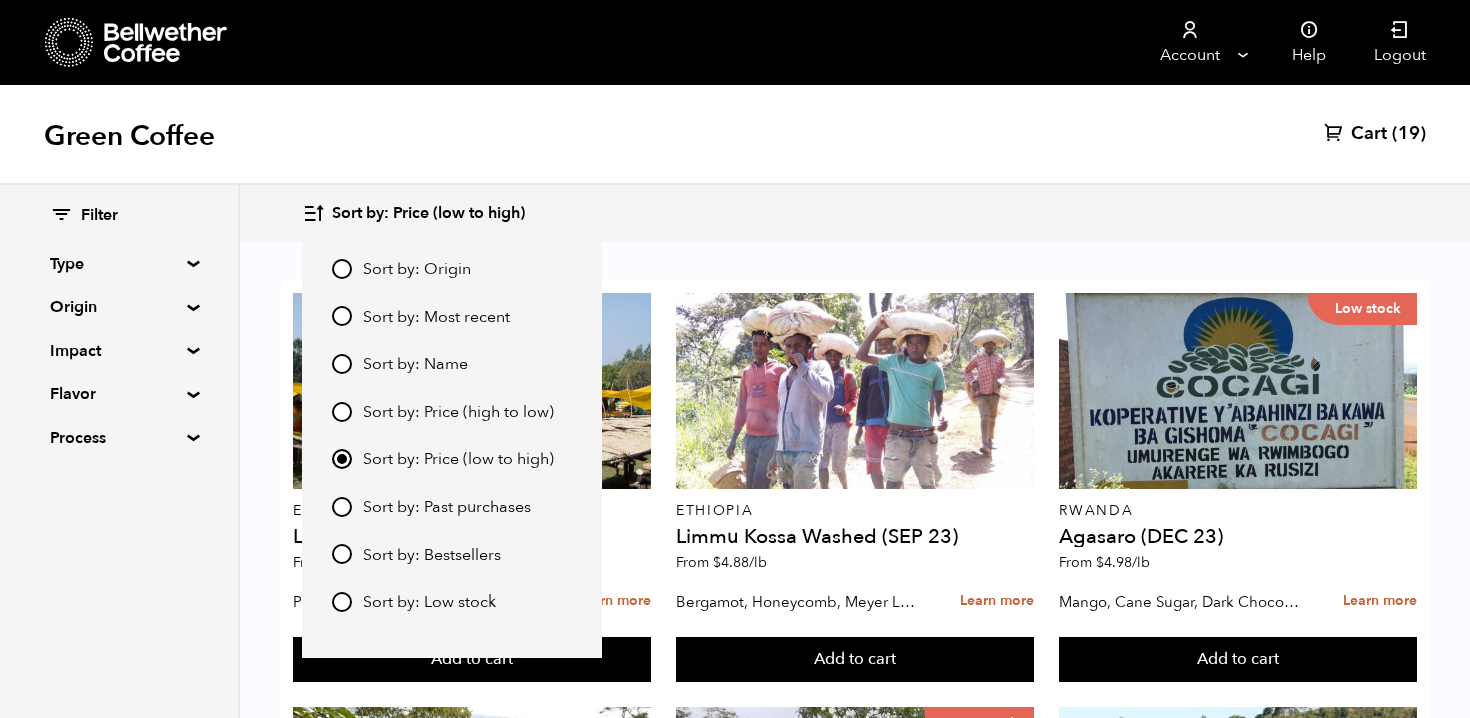 scroll, scrollTop: 0, scrollLeft: 0, axis: both 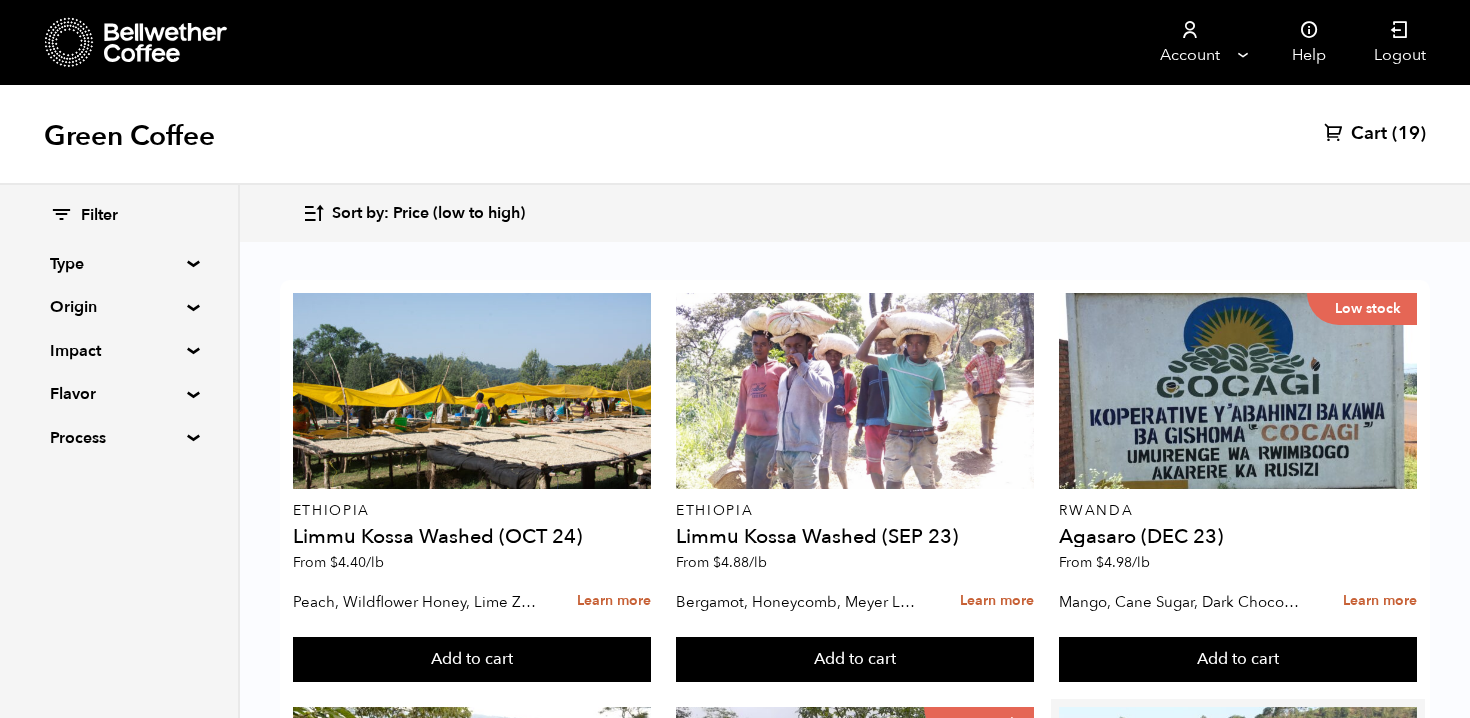 click at bounding box center (1238, 805) 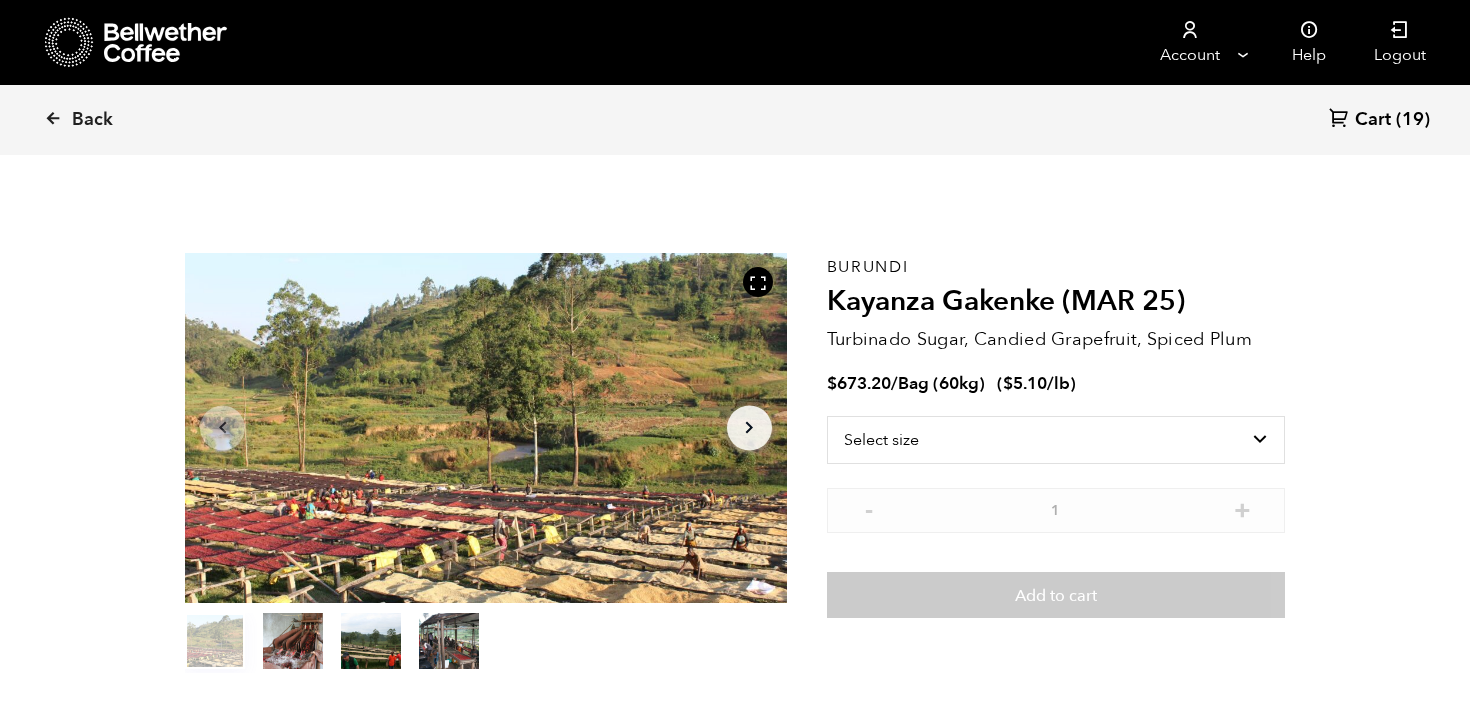 scroll, scrollTop: 0, scrollLeft: 0, axis: both 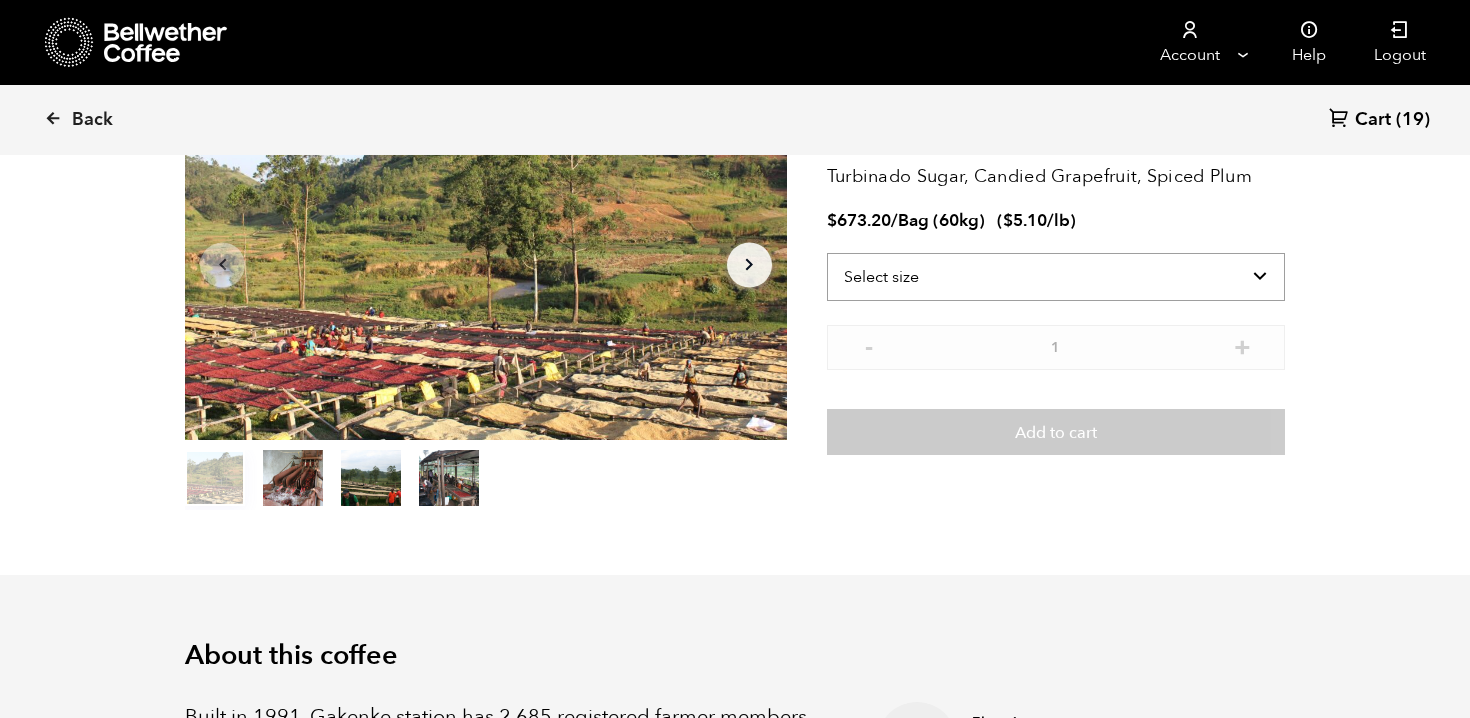 click on "Select size   Bag (60kg) (132 lbs)" at bounding box center (1056, 277) 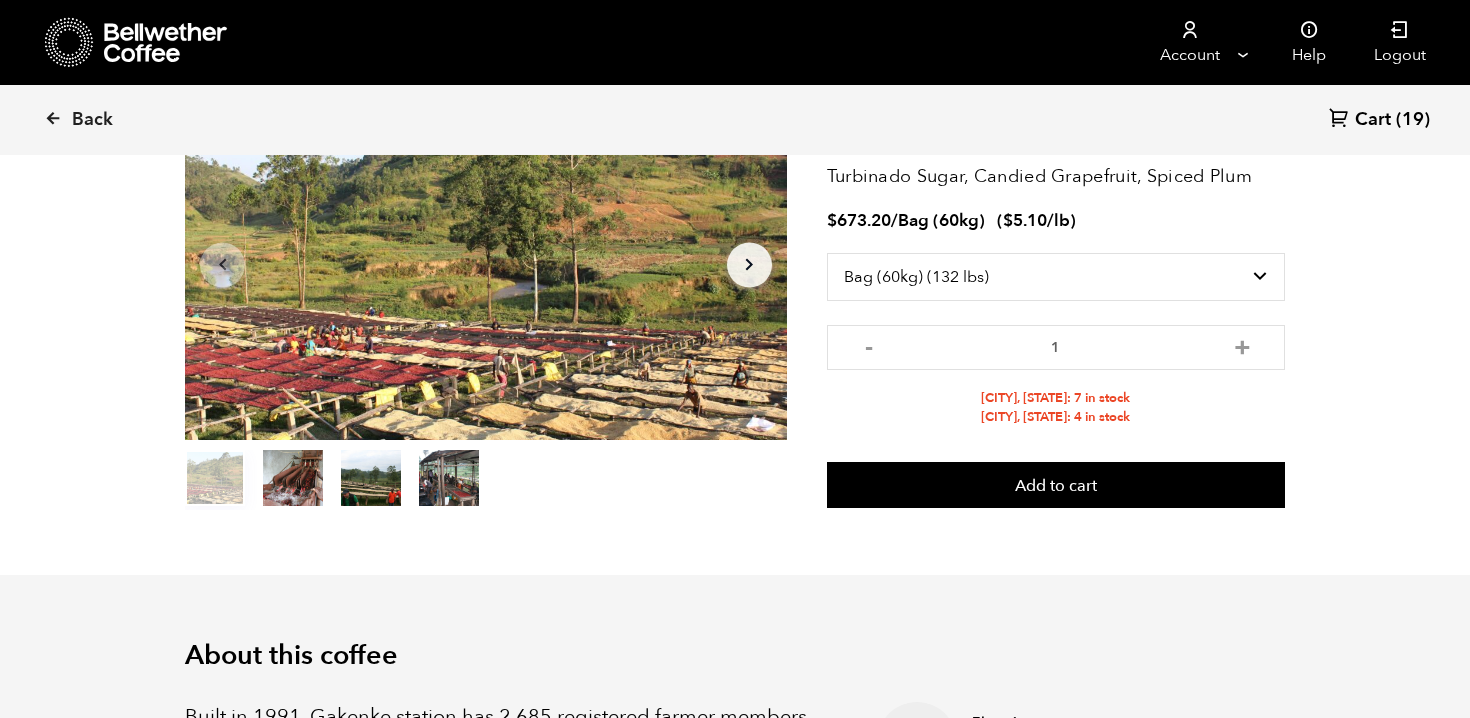 click on "Item 1 of 4           Arrow Left Arrow Right item 0 item 1 item 2 item 3 Item 1 of 4" at bounding box center [506, 300] 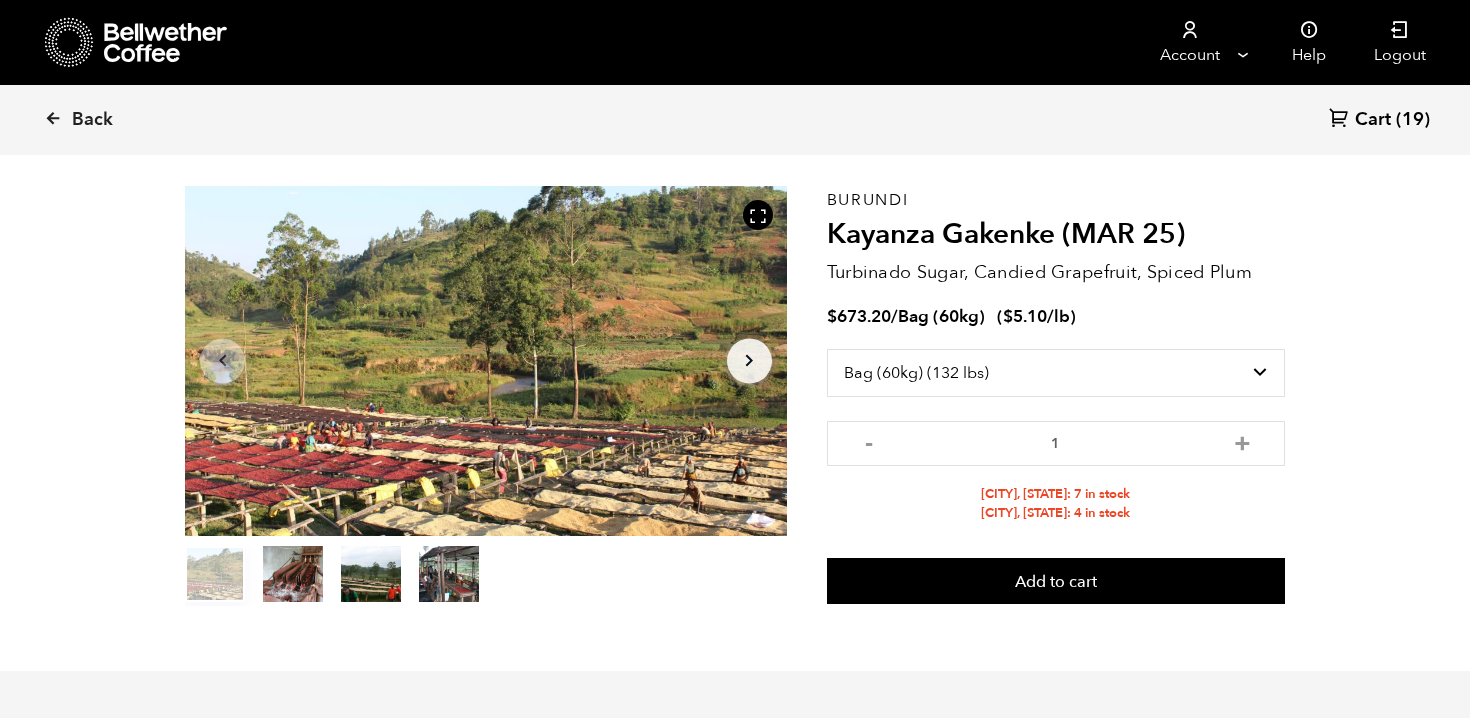 scroll, scrollTop: 72, scrollLeft: 0, axis: vertical 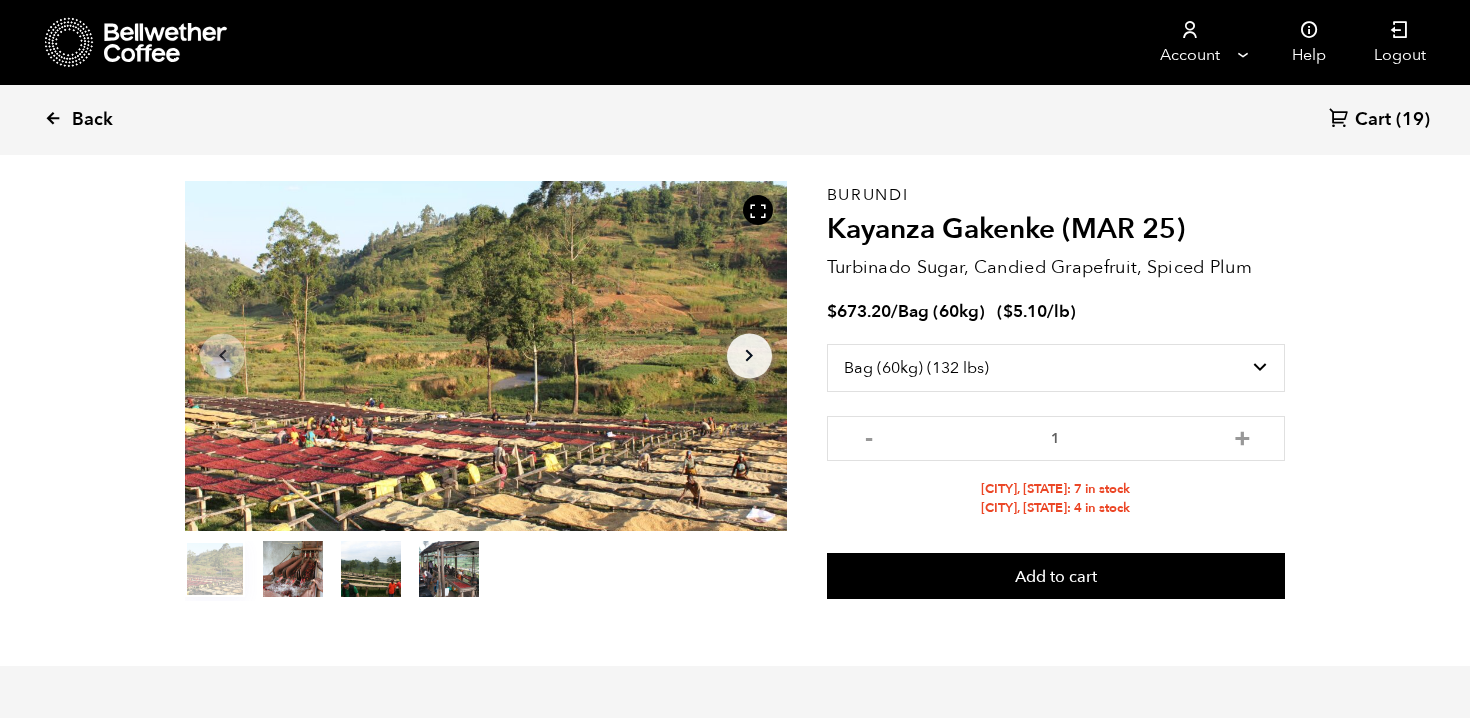 click at bounding box center [53, 118] 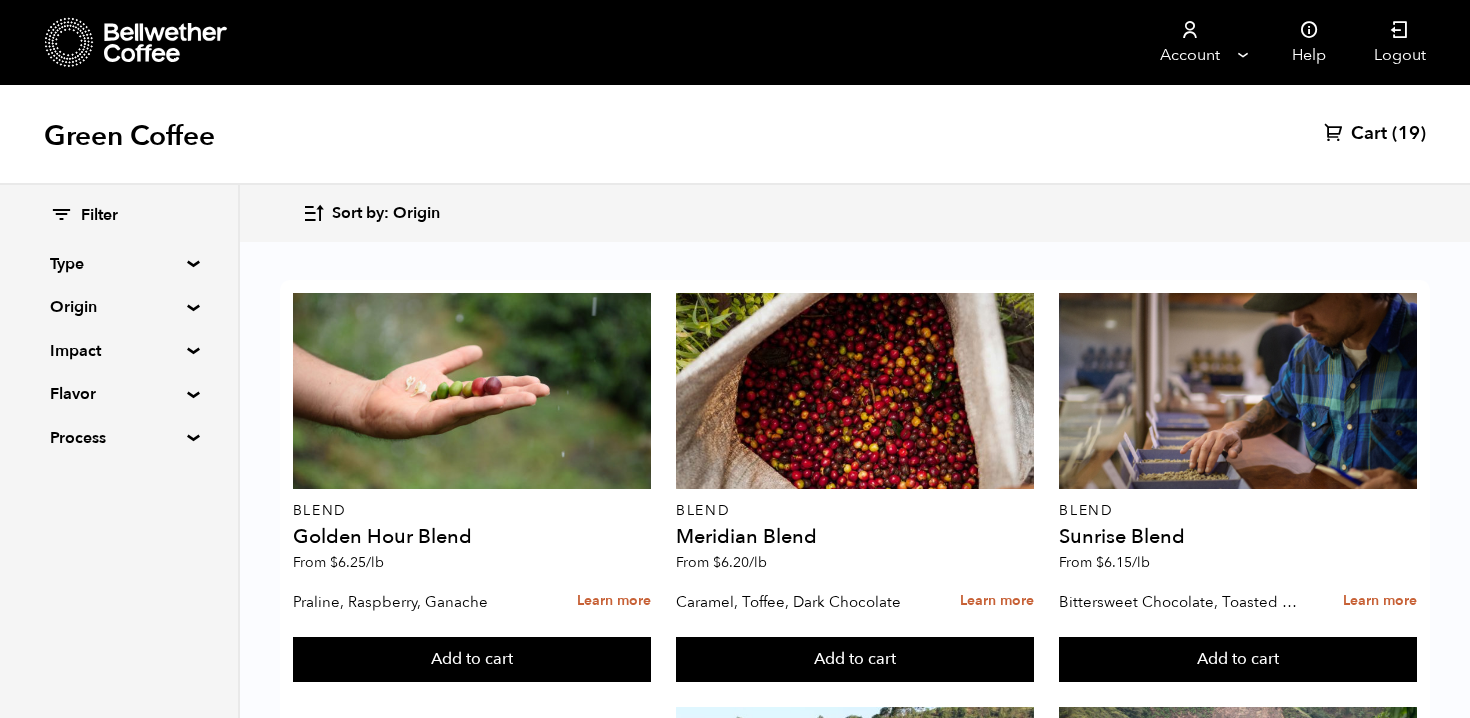 scroll, scrollTop: 0, scrollLeft: 0, axis: both 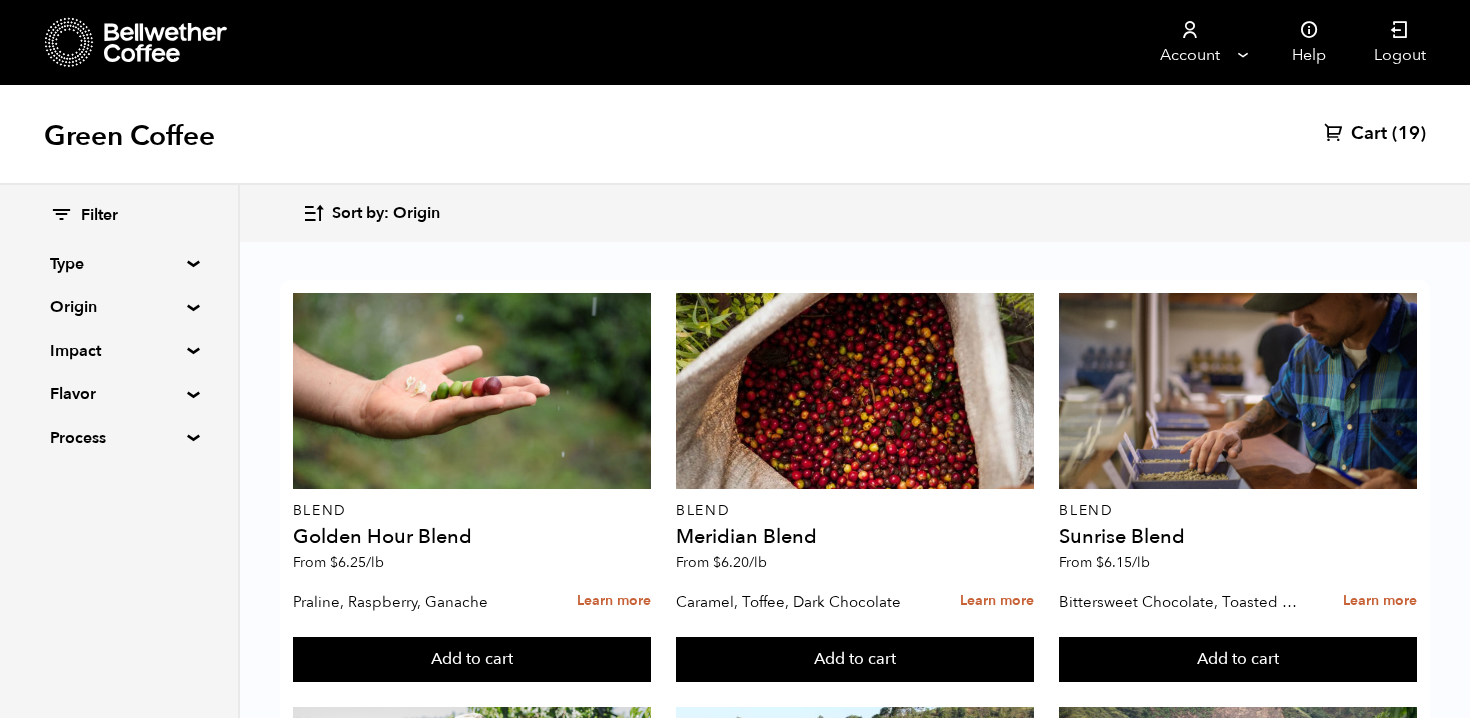 click on "Sort by: Origin" at bounding box center [371, 213] 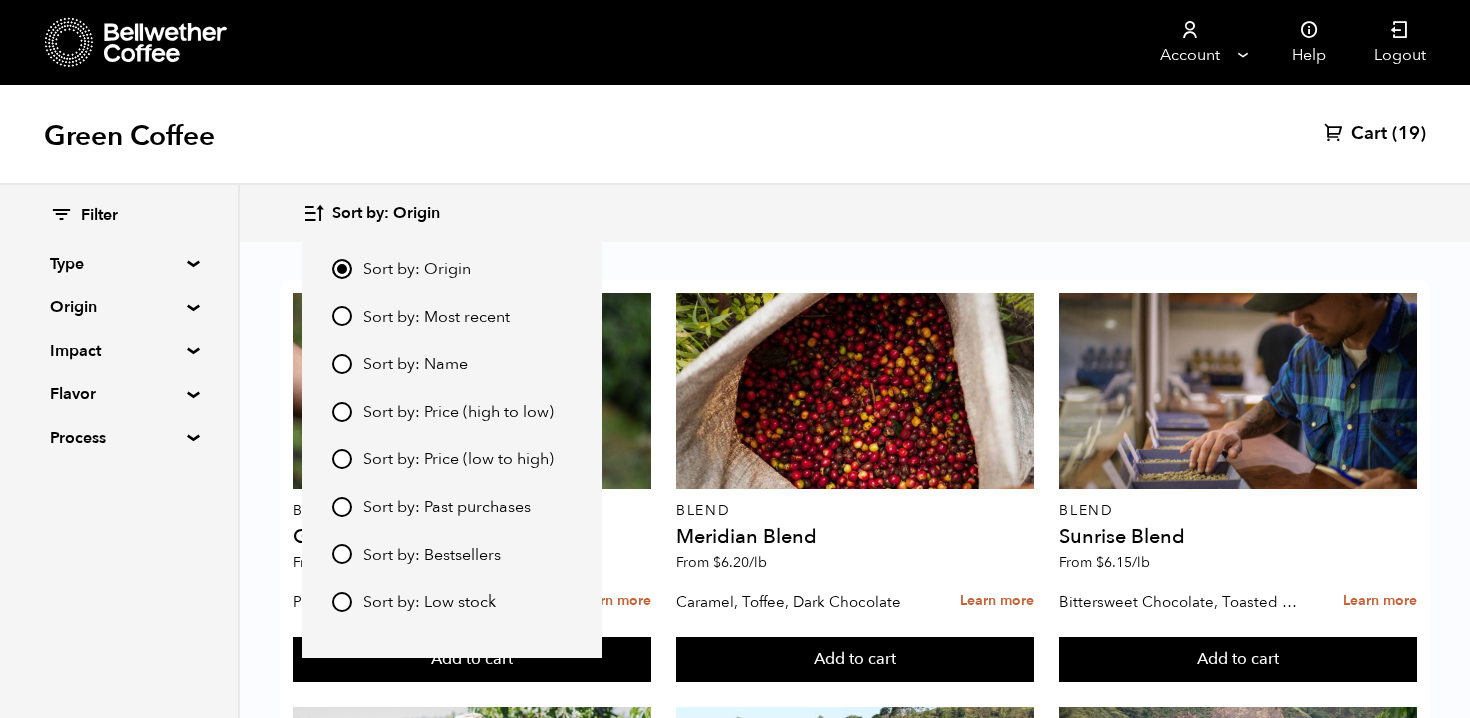 click on "Sort by: Price (low to high)" at bounding box center [458, 460] 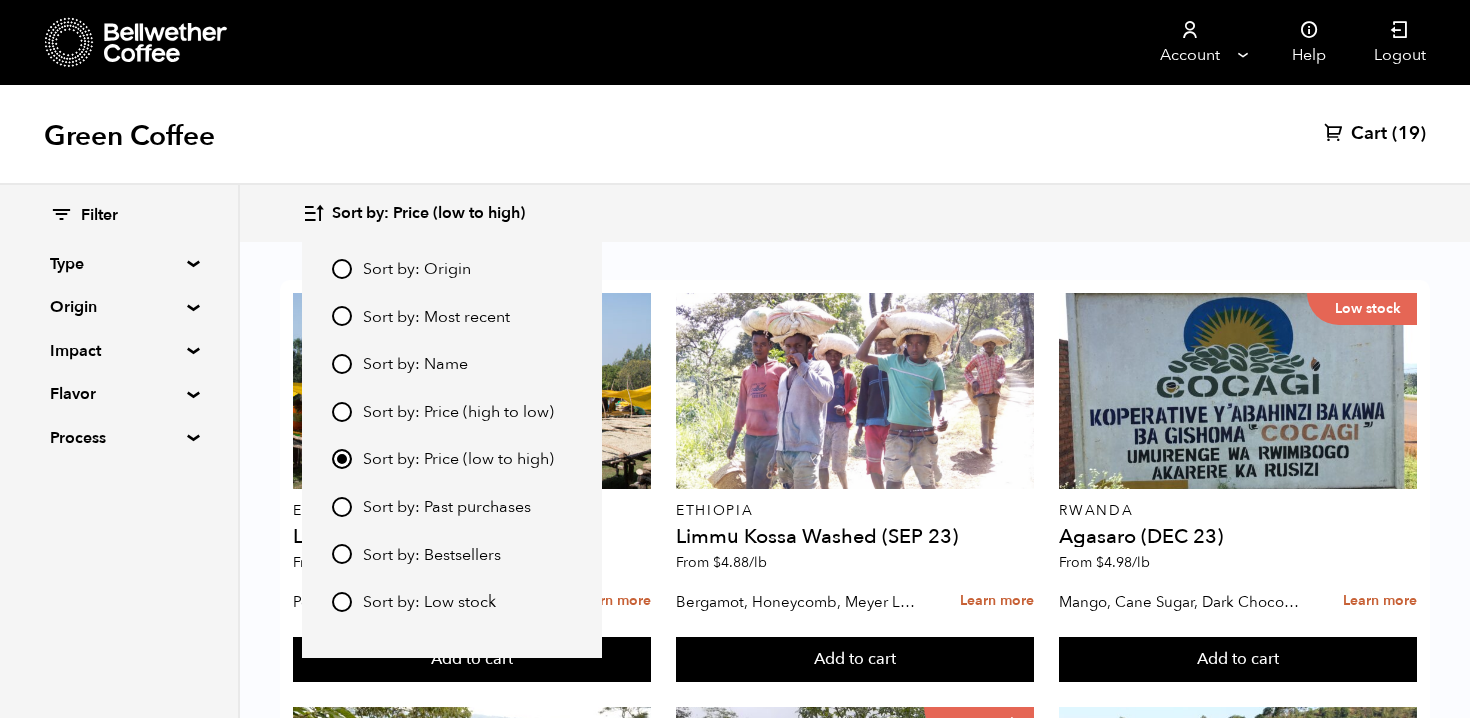 click on "Ethiopia   Limmu Kossa Washed (OCT 24)
From
$ 4.40 /lb
Peach, Wildflower Honey, Lime Zest   Learn more   Add to cart       Ethiopia   Limmu Kossa Washed (SEP 23)
From
$ 4.88 /lb
Bergamot, Honeycomb, Meyer Lemon   Learn more   Add to cart   Low stock     Rwanda   Agasaro (DEC 23)
From
$ 4.98 /lb
Mango, Cane Sugar, Dark Chocolate   Learn more   Add to cart       Honduras   La Labor (JUL 24)
From
$ 4.99 /lb
Semi-sweet Chocolate, Cane Sugar, Fig Jam   Learn more   Add to cart   Low stock     El Salvador   Lenca (SEP 24)
From
$ 5.10 /lb
Maple Toffee, Orange Creamsicle, Bittersweet Chocolate   Learn more   Add to cart       Burundi   Kayanza Gakenke (MAR 25)
From
$ 5.10 /lb" at bounding box center [855, 1731] 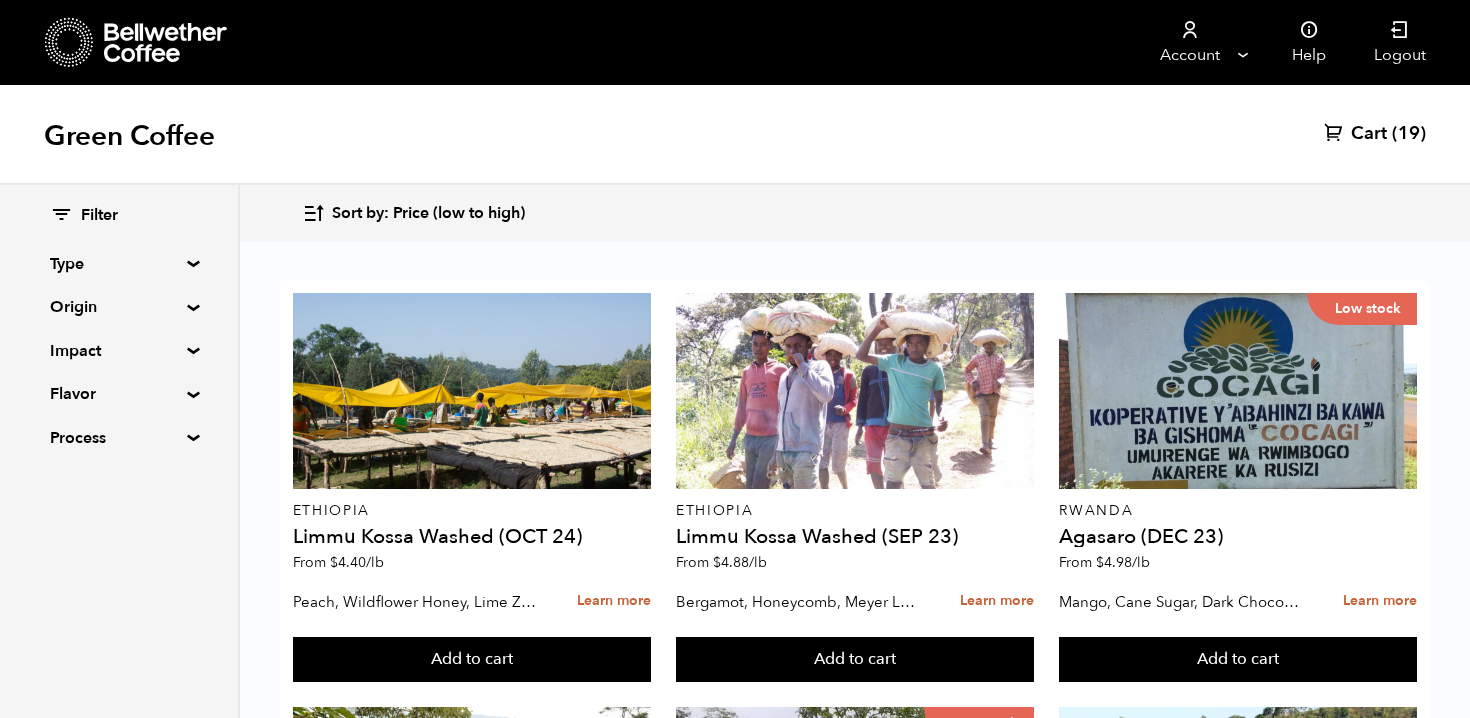 scroll, scrollTop: 403, scrollLeft: 0, axis: vertical 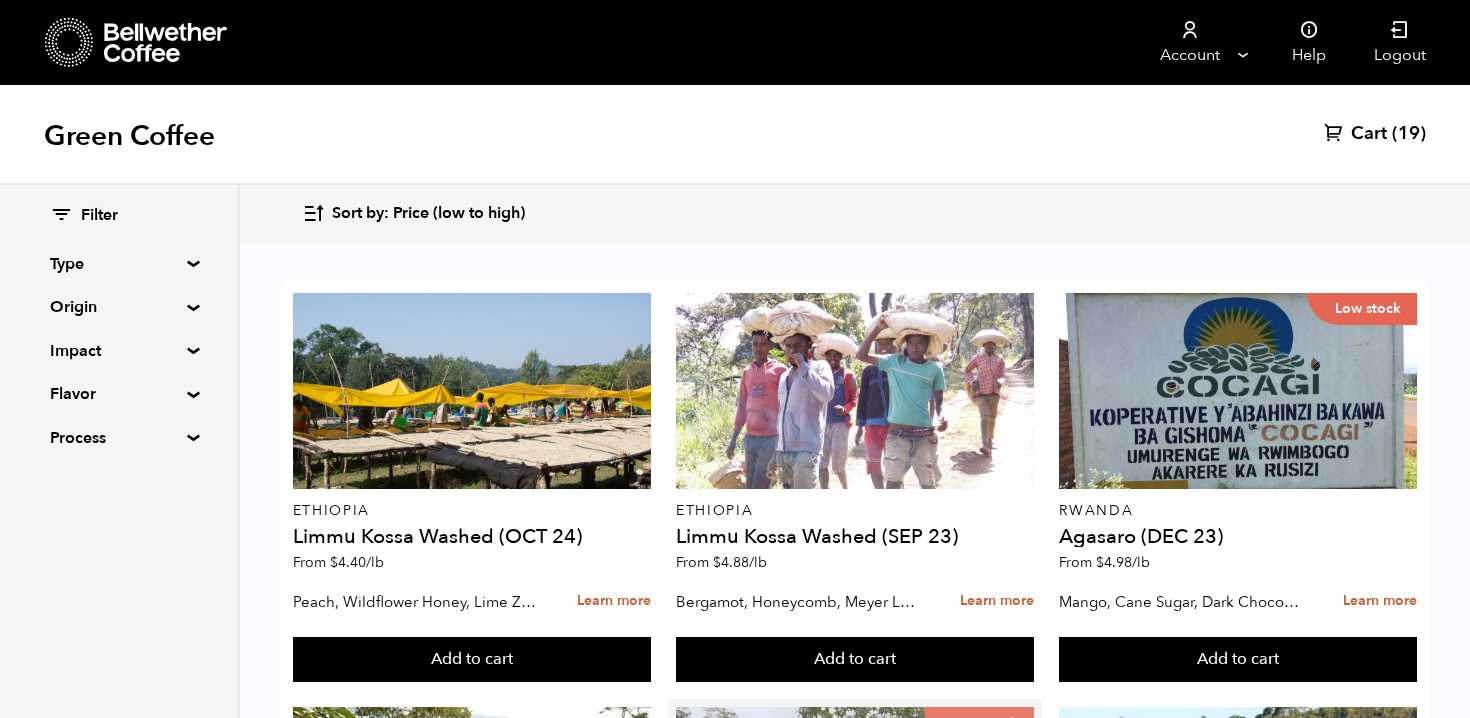 click on "Low stock" at bounding box center (855, 805) 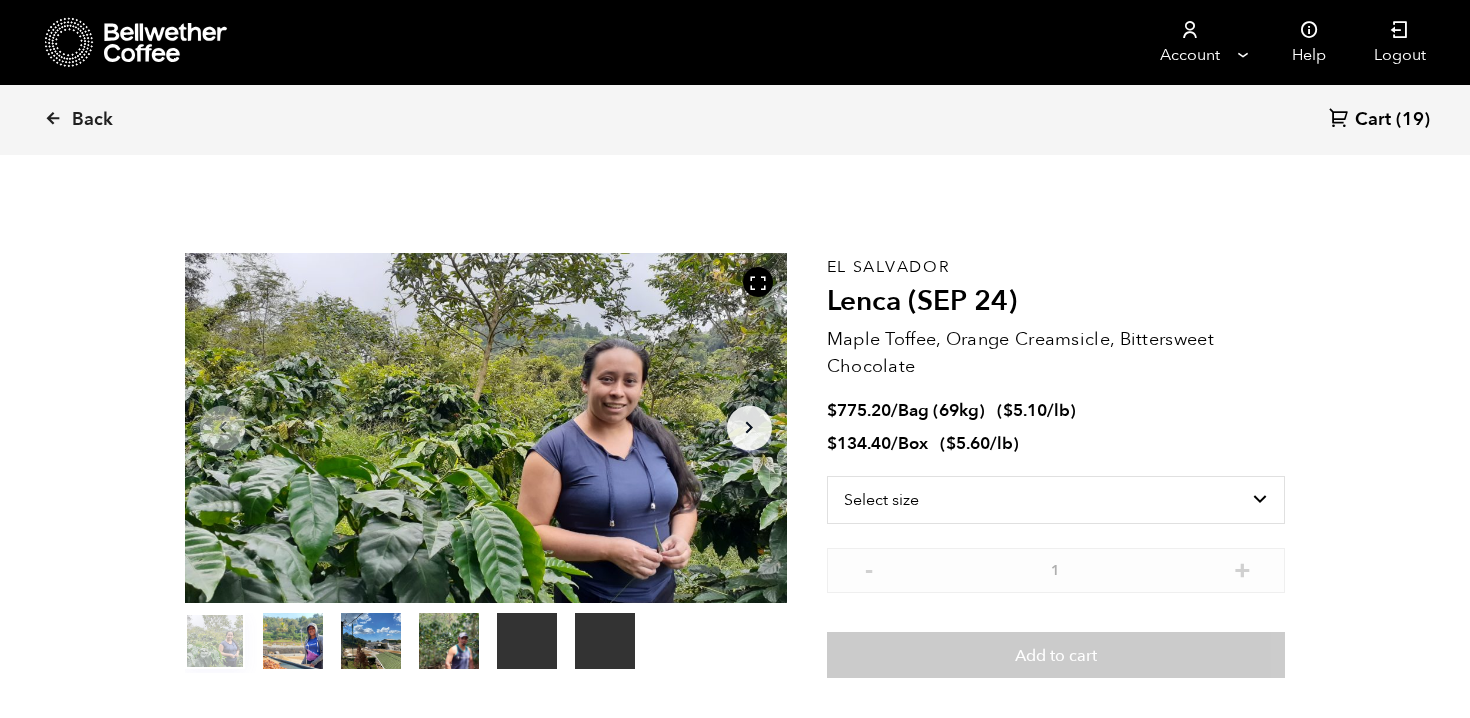 scroll, scrollTop: 0, scrollLeft: 0, axis: both 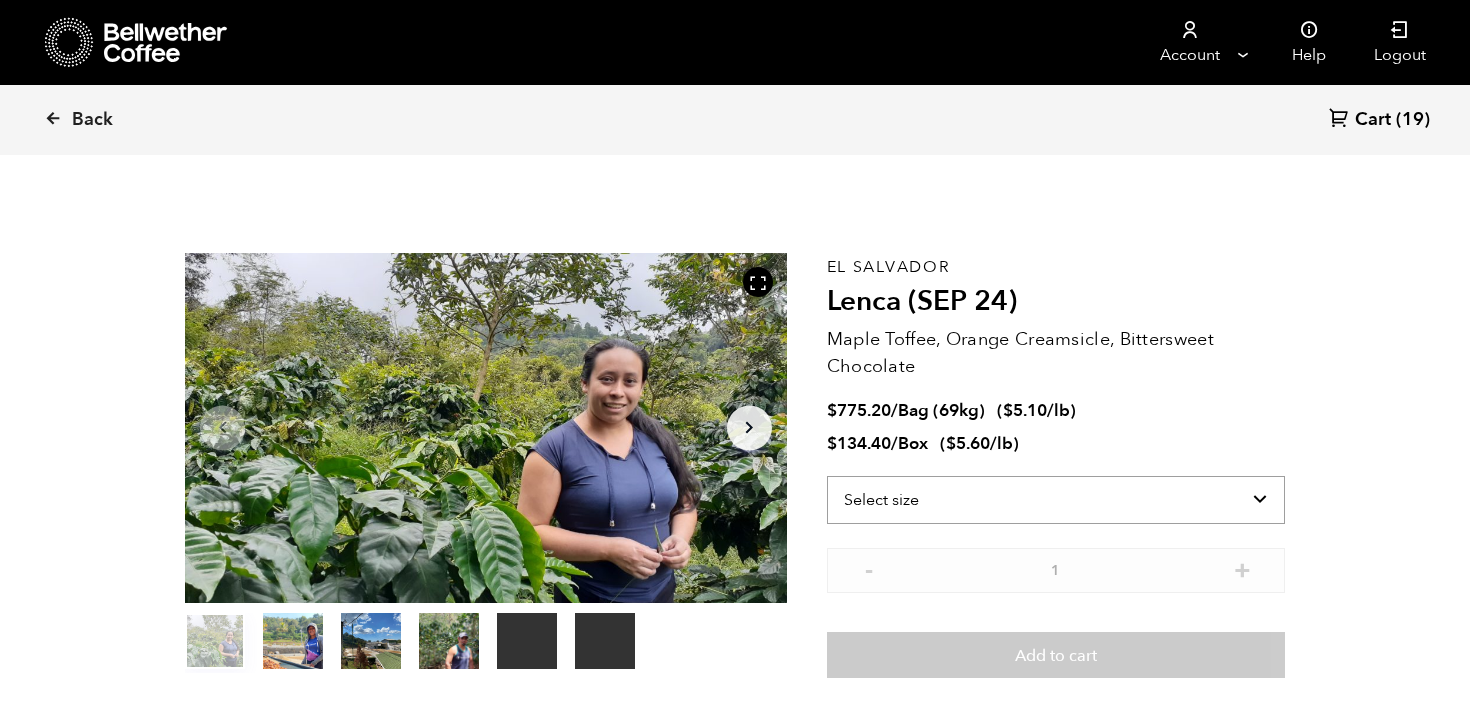 click on "Select size   Bag (69kg) (152 lbs) Box (24 lbs)" at bounding box center (1056, 500) 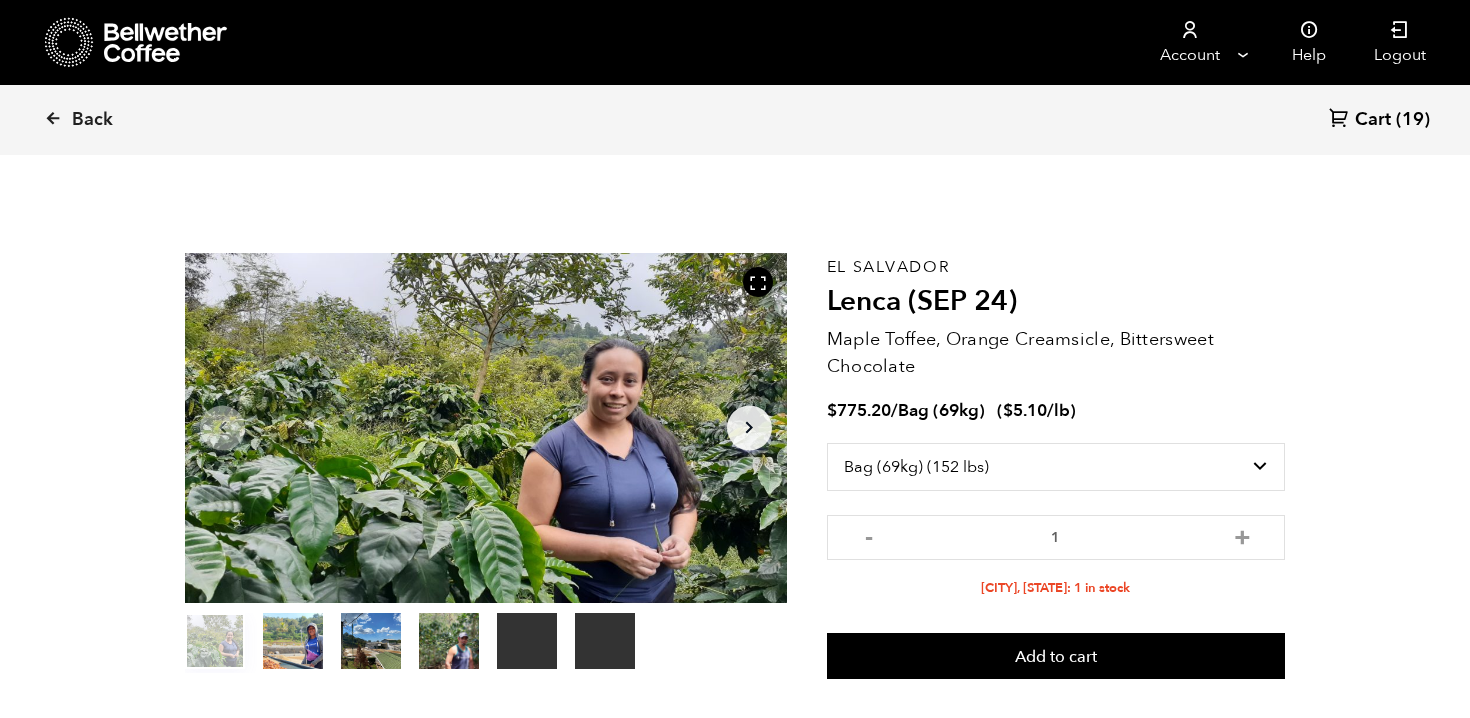 click on "Cart   (19)" at bounding box center [1379, 120] 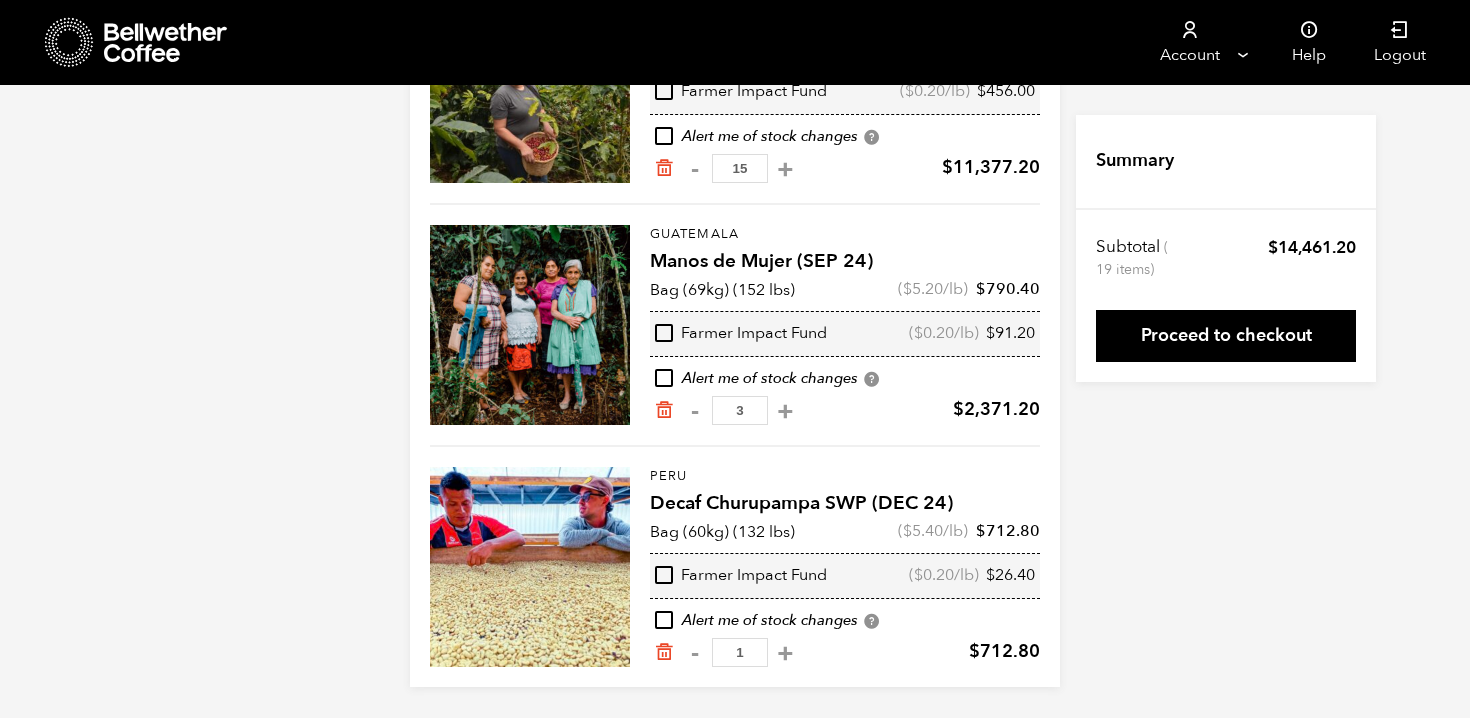 scroll, scrollTop: 0, scrollLeft: 0, axis: both 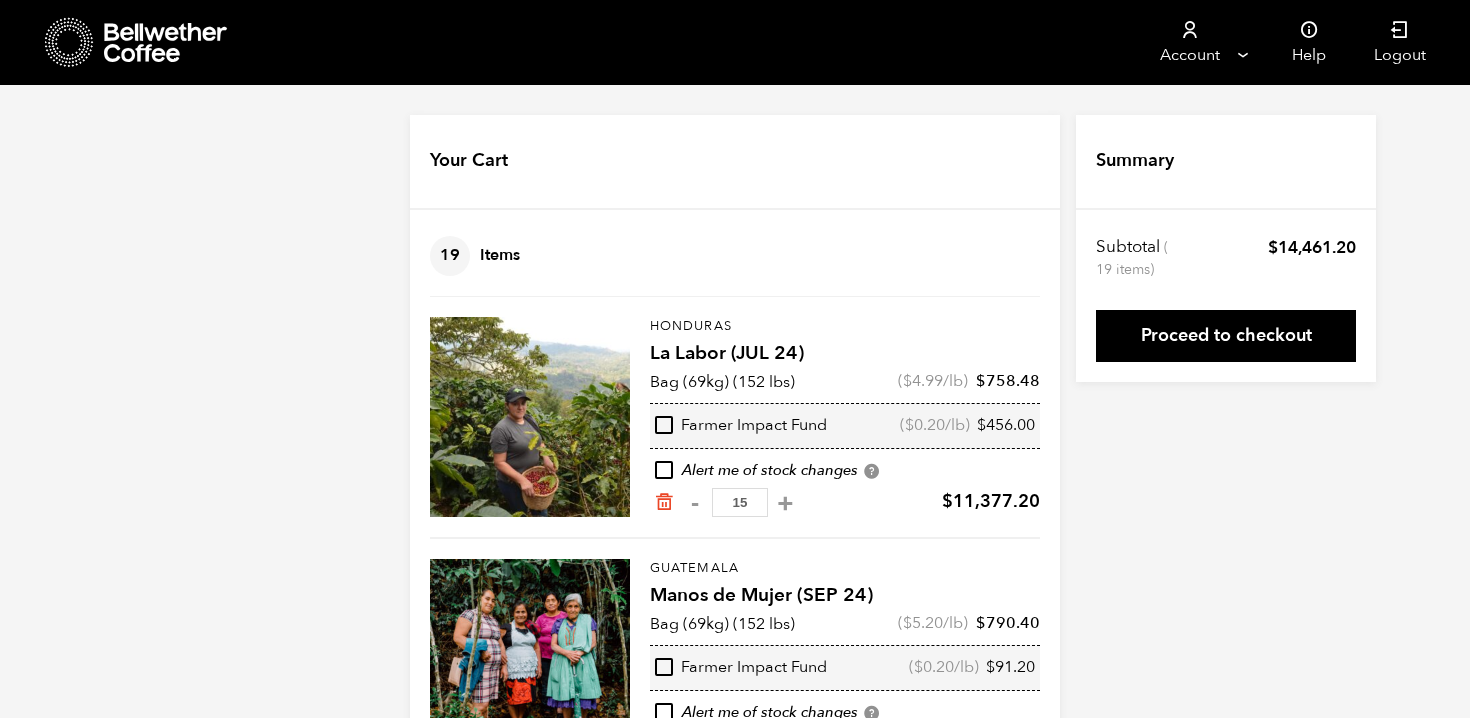 click 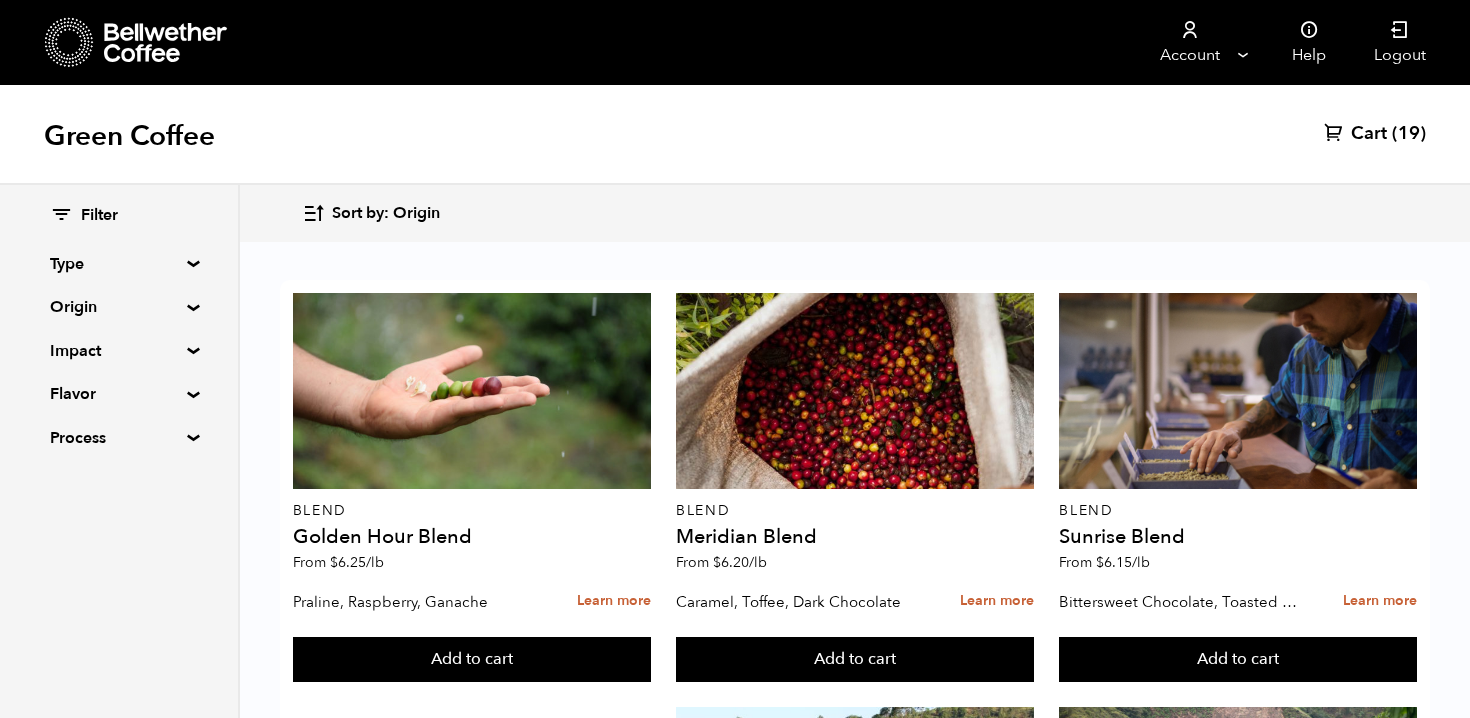 scroll, scrollTop: 0, scrollLeft: 0, axis: both 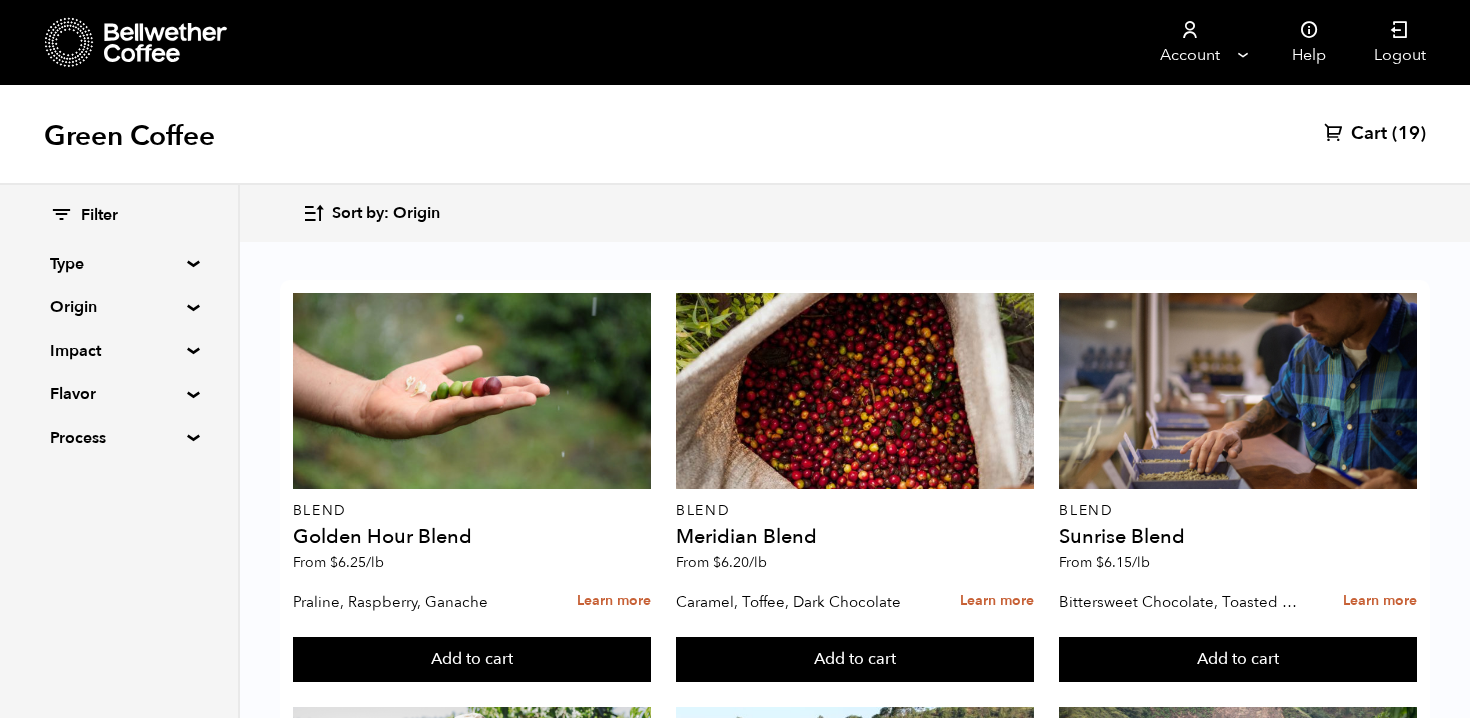 click on "Sort by: Origin" at bounding box center (371, 213) 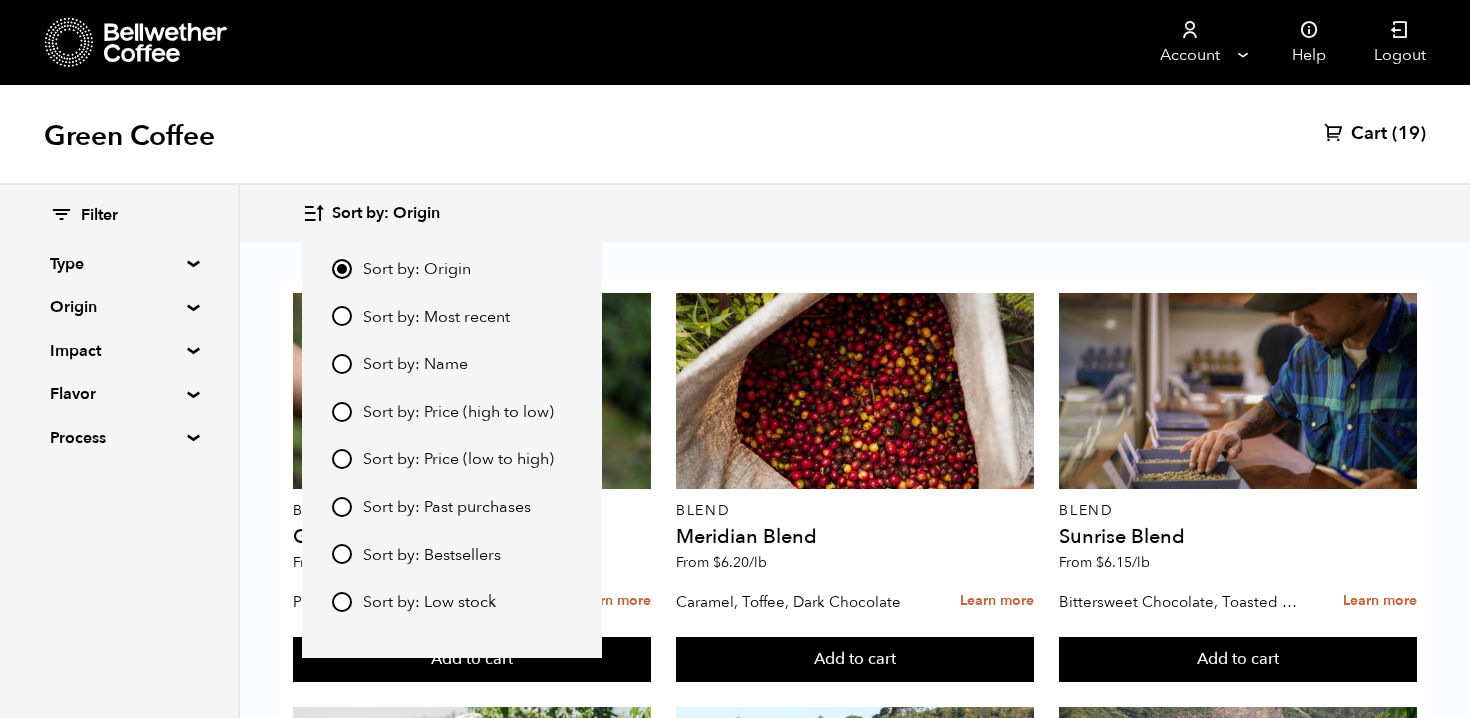 click on "Sort by: Price (low to high)" at bounding box center (458, 460) 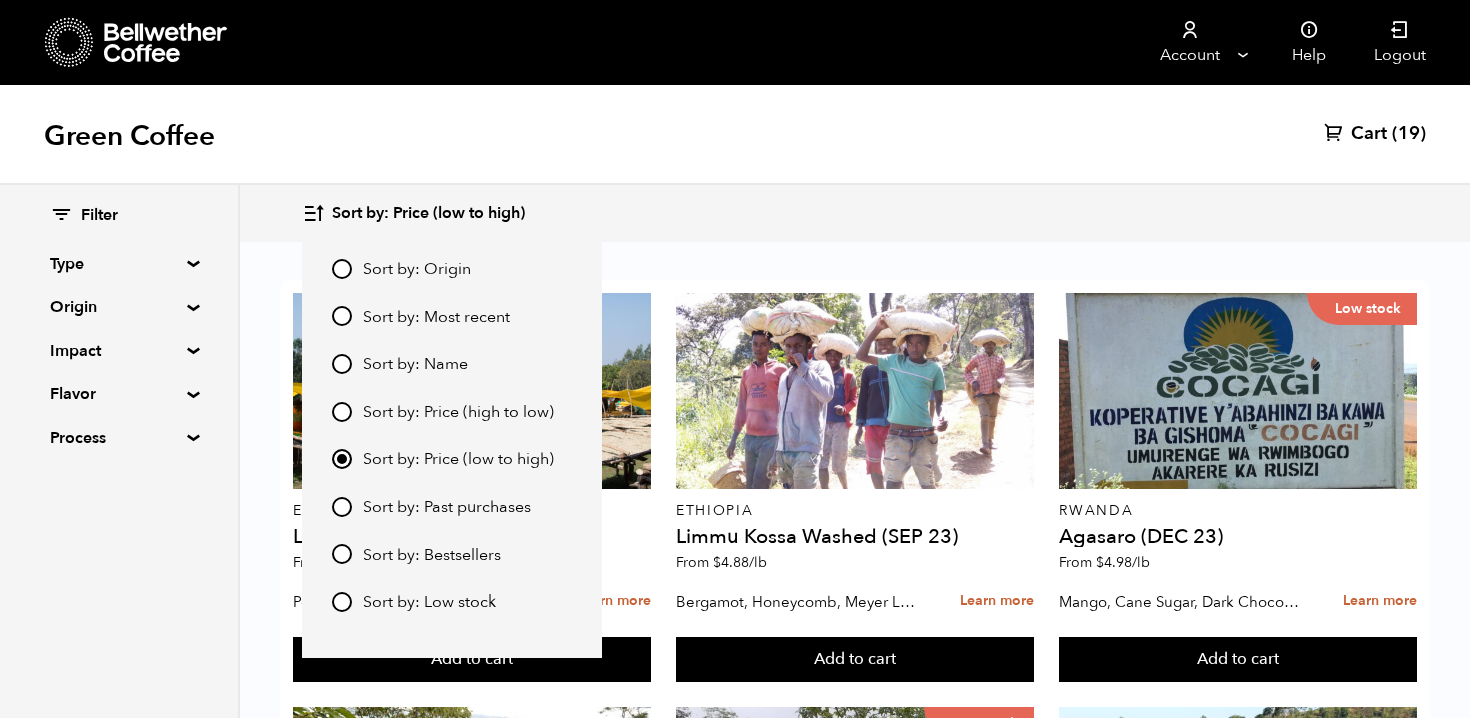 click on "Green Coffee     Cart   (19)" at bounding box center [735, 135] 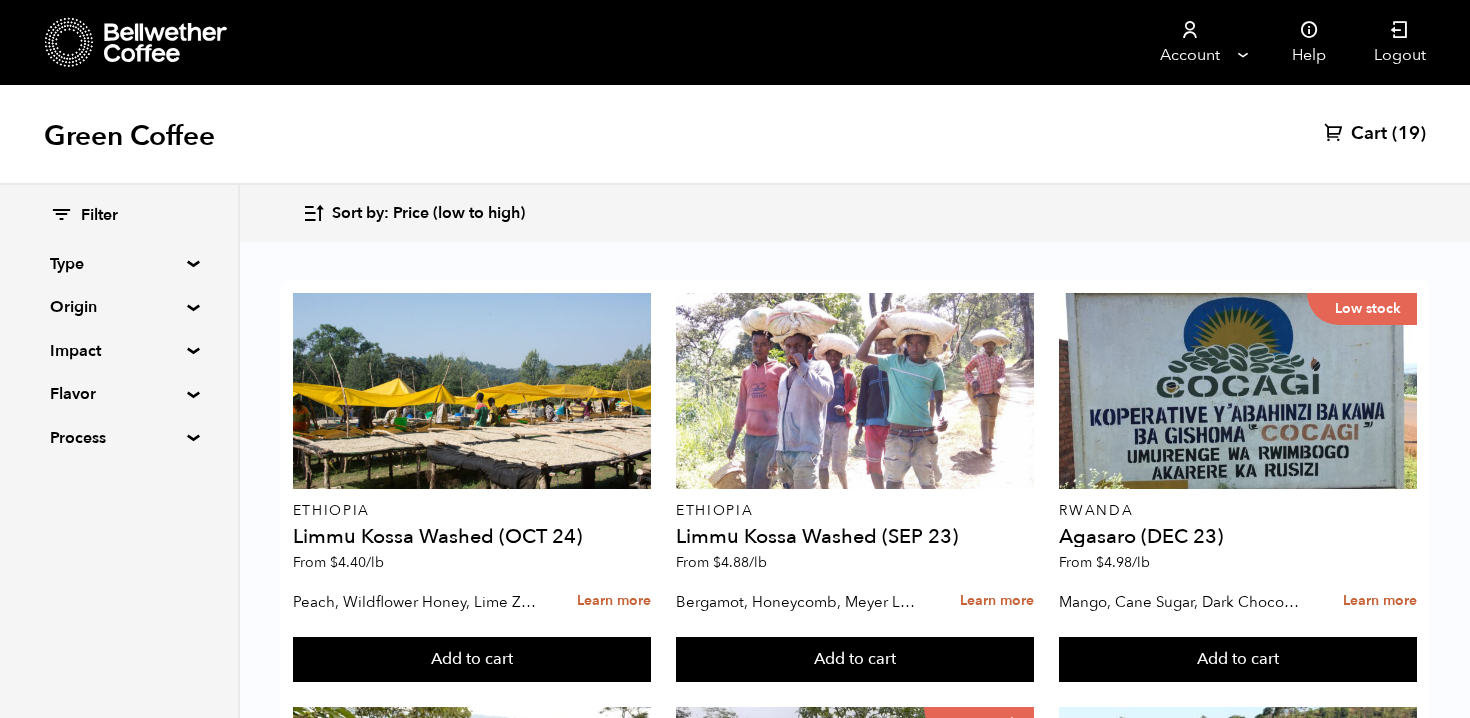 scroll, scrollTop: 2047, scrollLeft: 0, axis: vertical 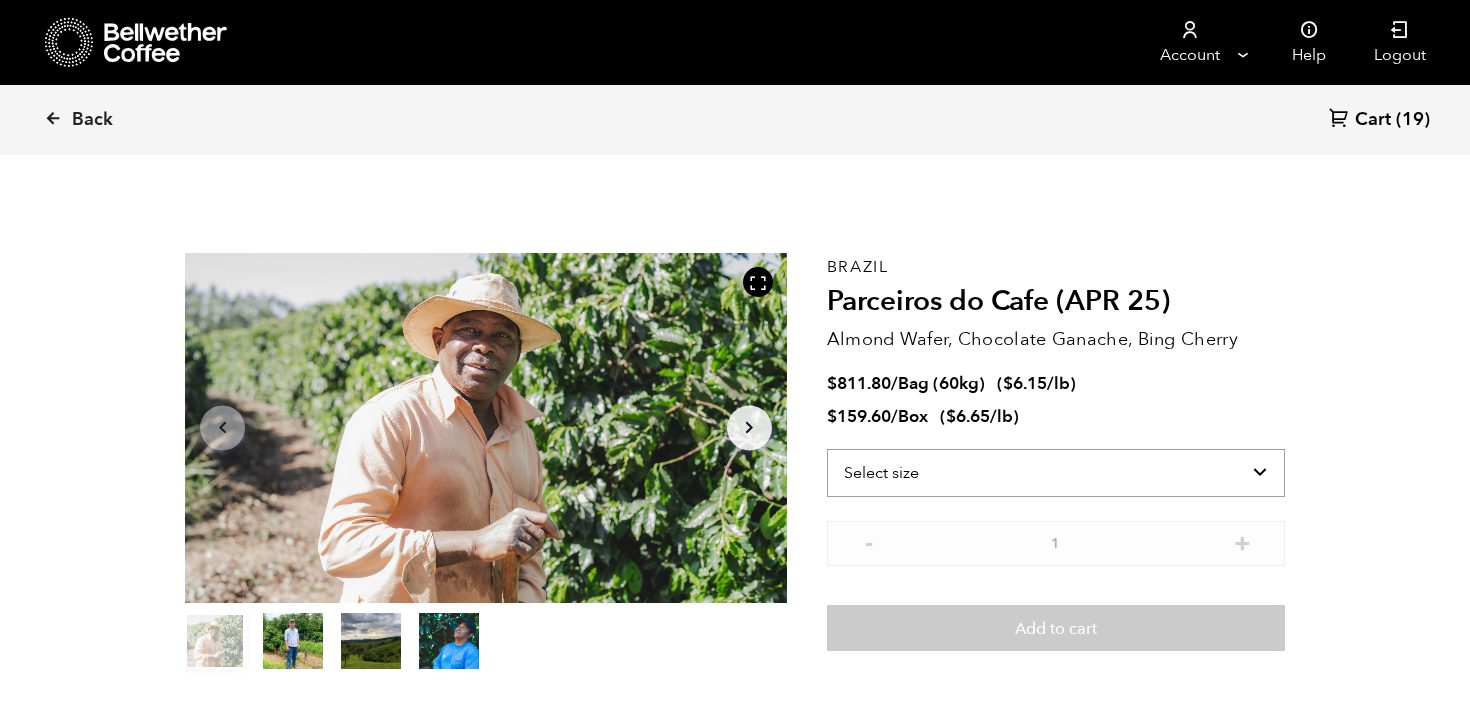 click on "Select size   Bag (60kg) (132 lbs) Box (24 lbs)" at bounding box center (1056, 473) 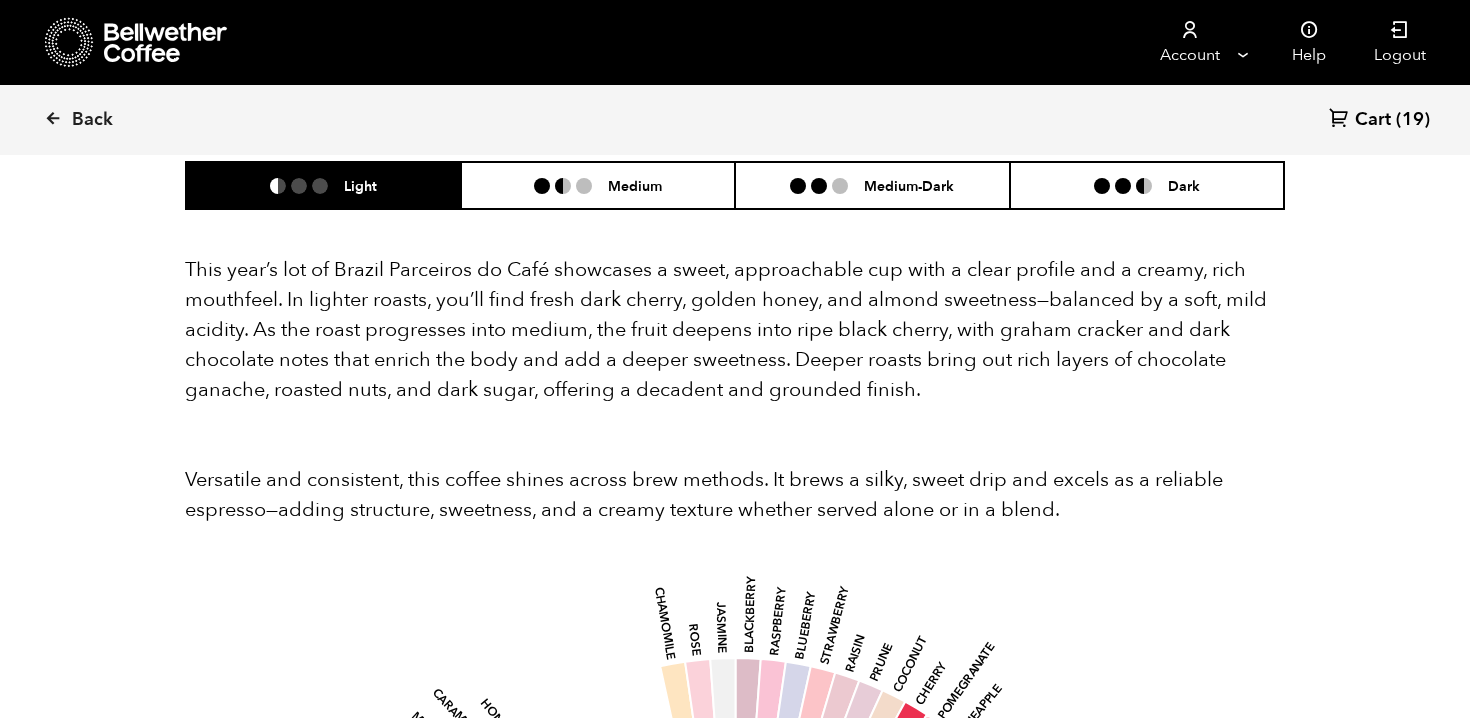 scroll, scrollTop: 1817, scrollLeft: 0, axis: vertical 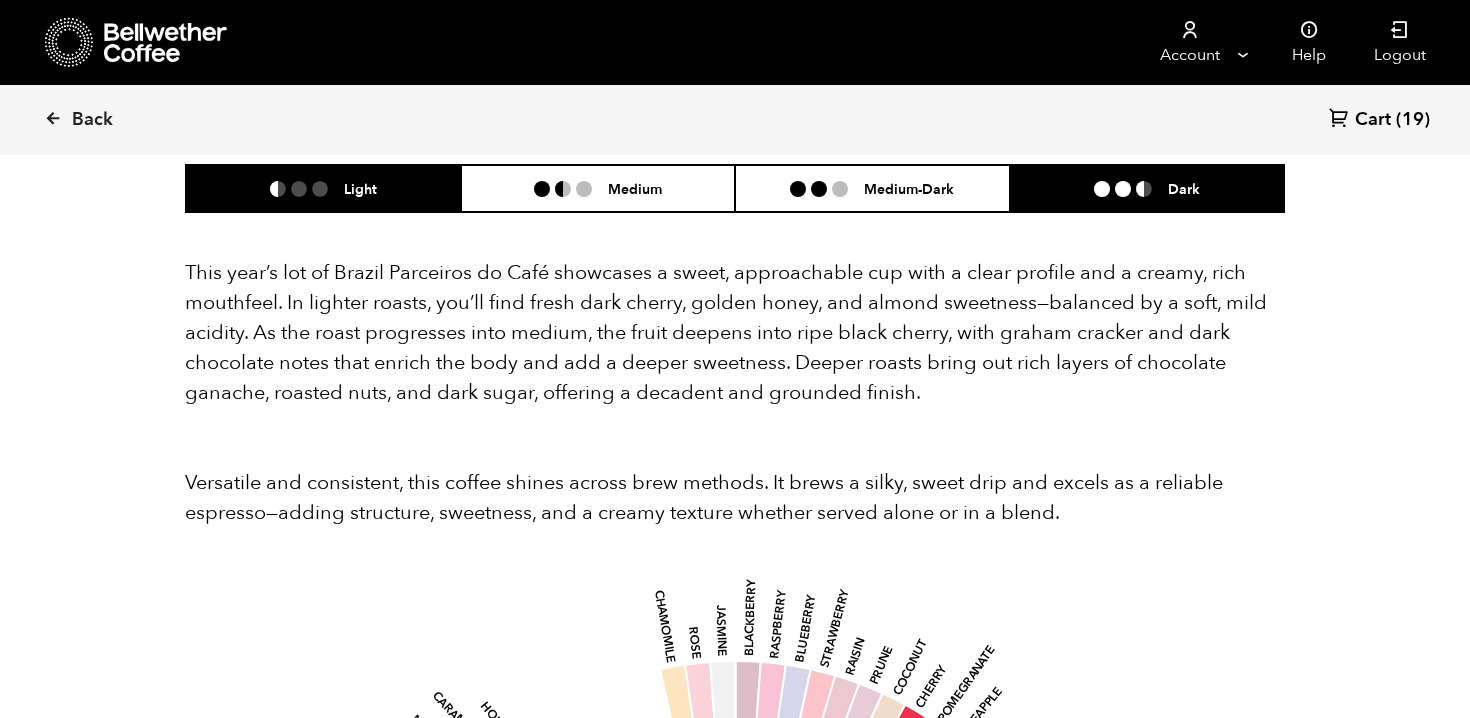 click at bounding box center [1123, 189] 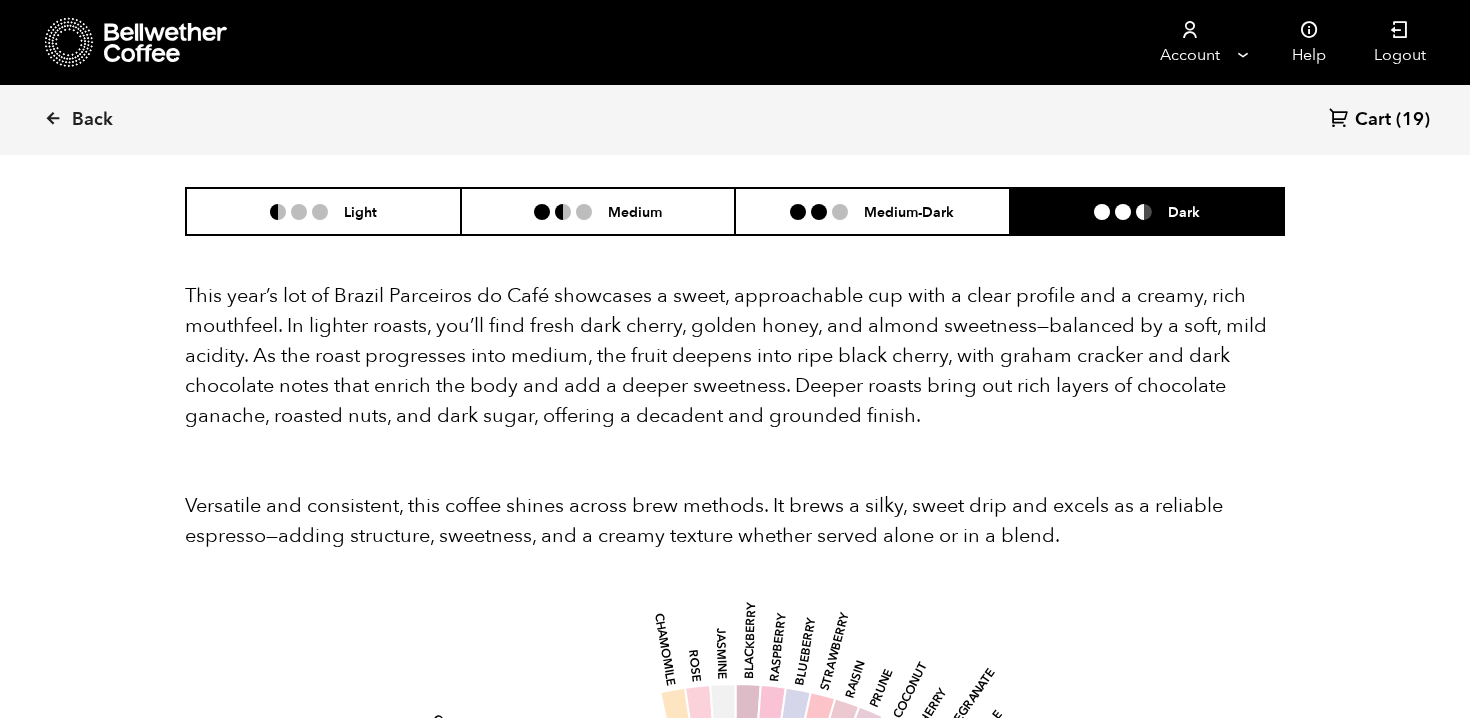 scroll, scrollTop: 1786, scrollLeft: 0, axis: vertical 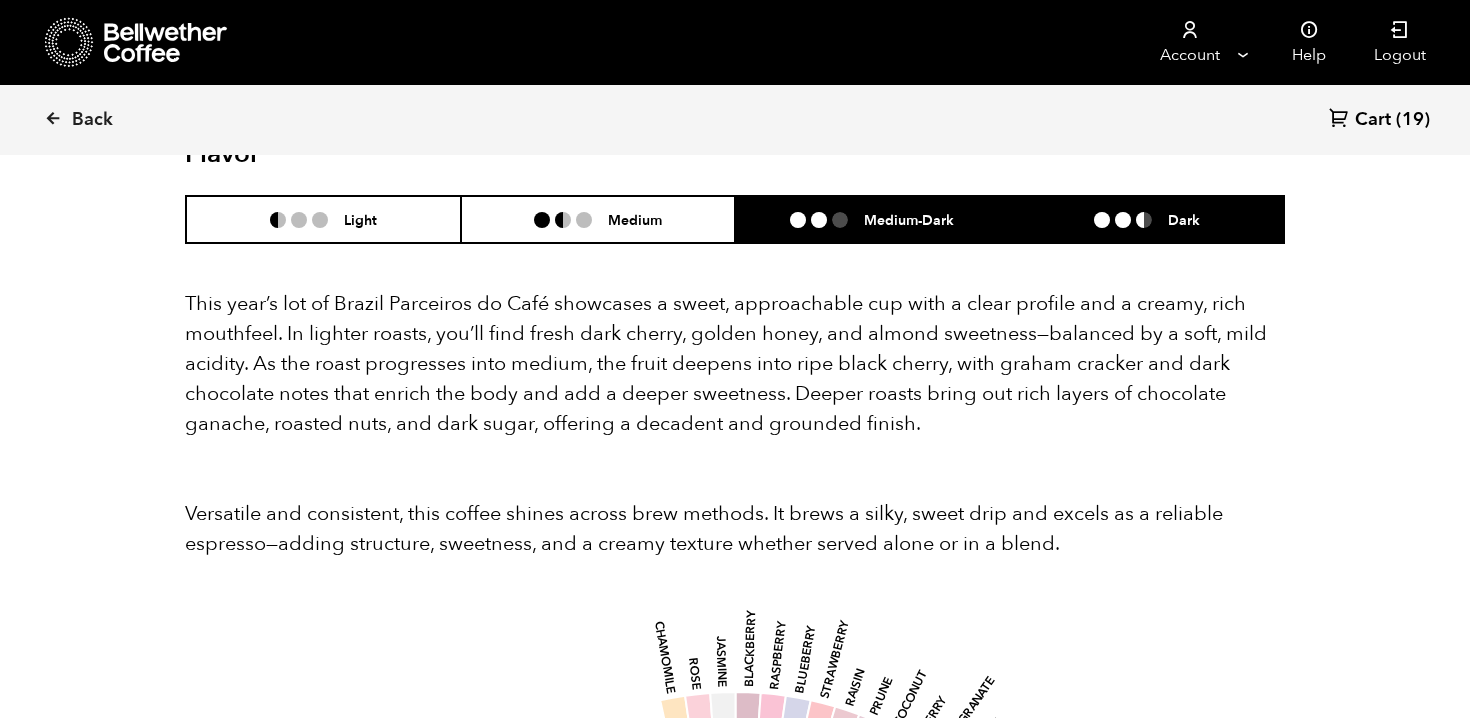 click on "Medium-Dark" at bounding box center [872, 219] 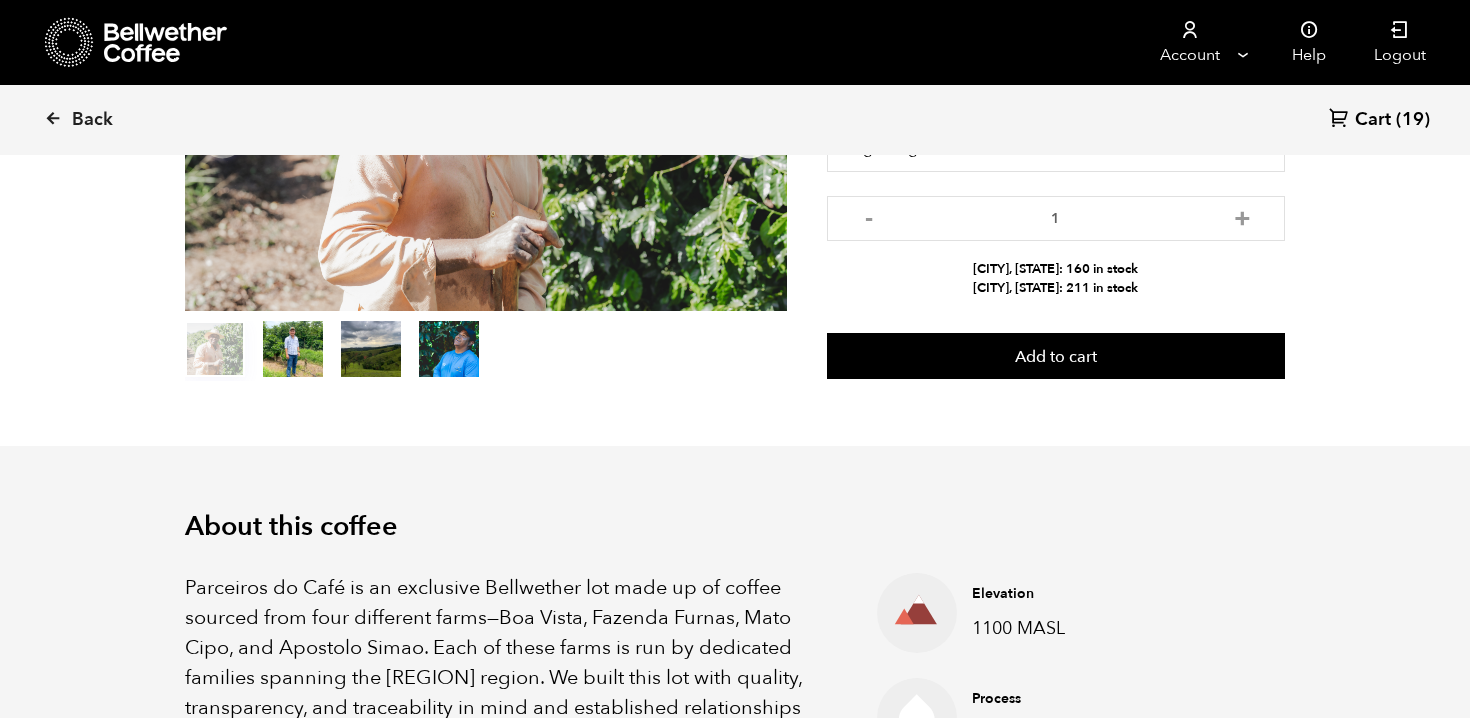 scroll, scrollTop: 81, scrollLeft: 0, axis: vertical 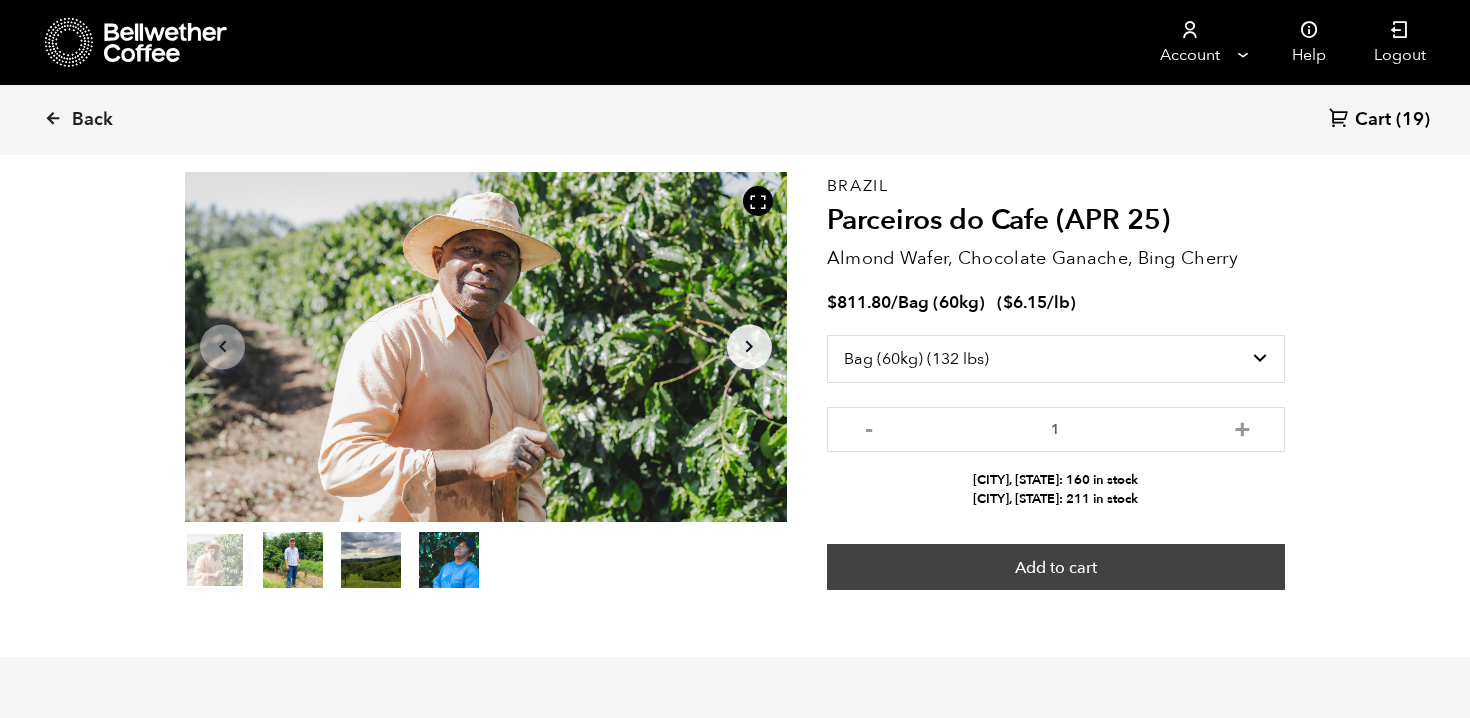 click on "Add to cart" at bounding box center (1056, 567) 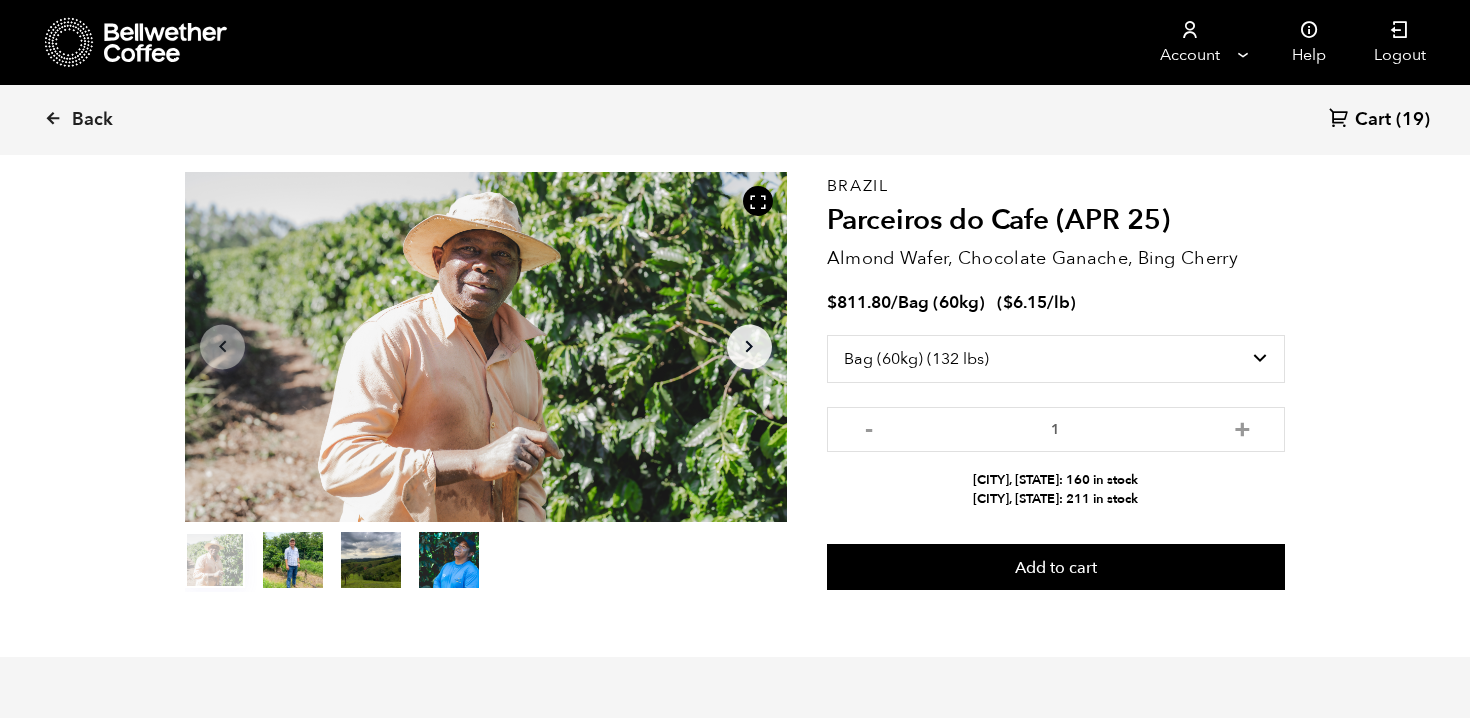 click on "Cart   (19)" at bounding box center (1379, 120) 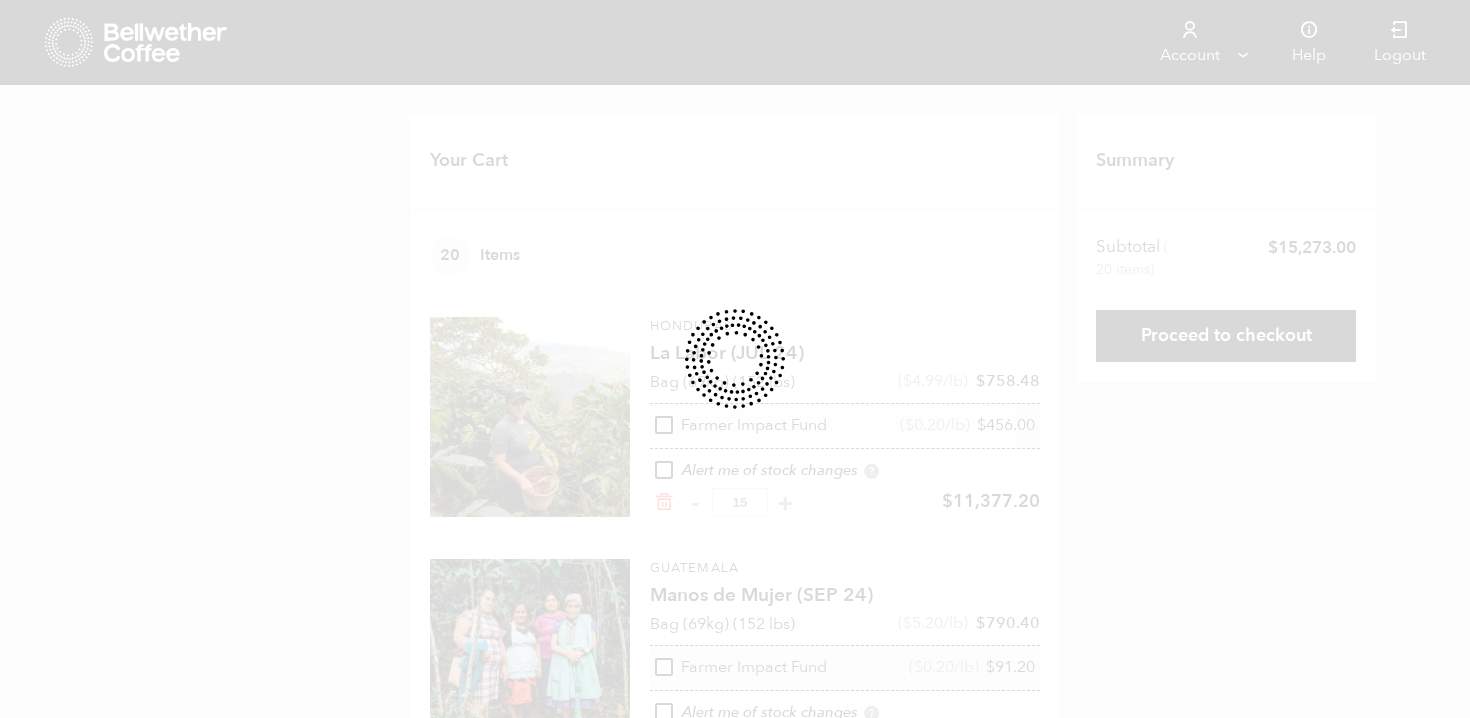 scroll, scrollTop: 0, scrollLeft: 0, axis: both 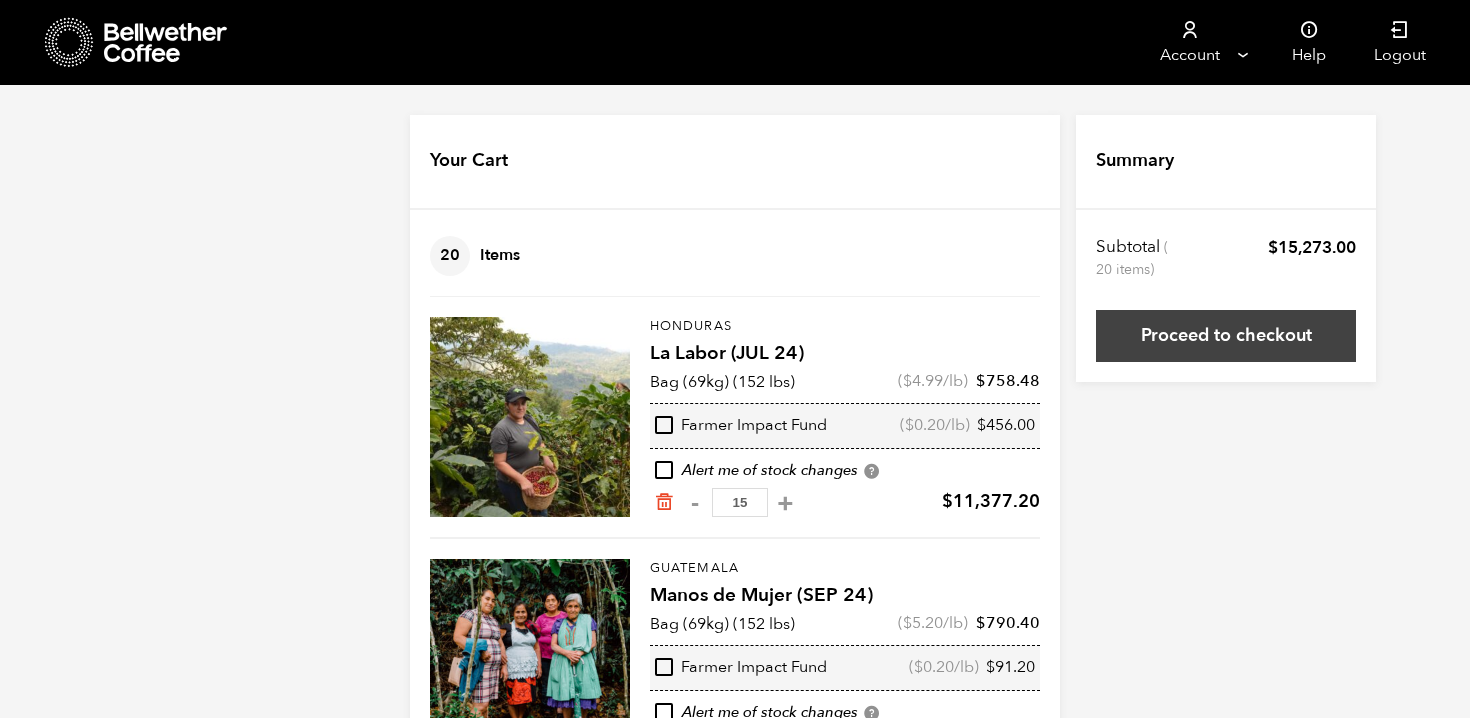 click on "Proceed to checkout" at bounding box center (1226, 336) 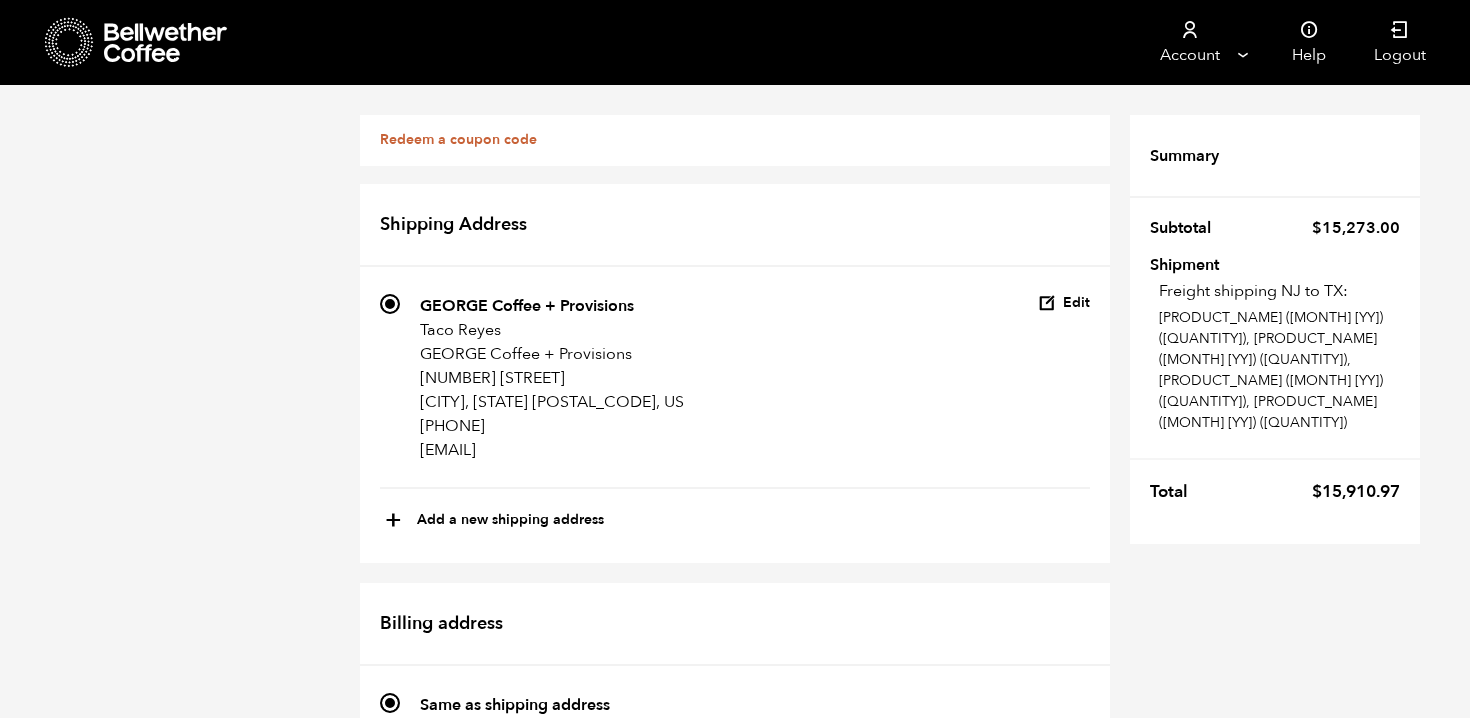 scroll, scrollTop: 1758, scrollLeft: 0, axis: vertical 